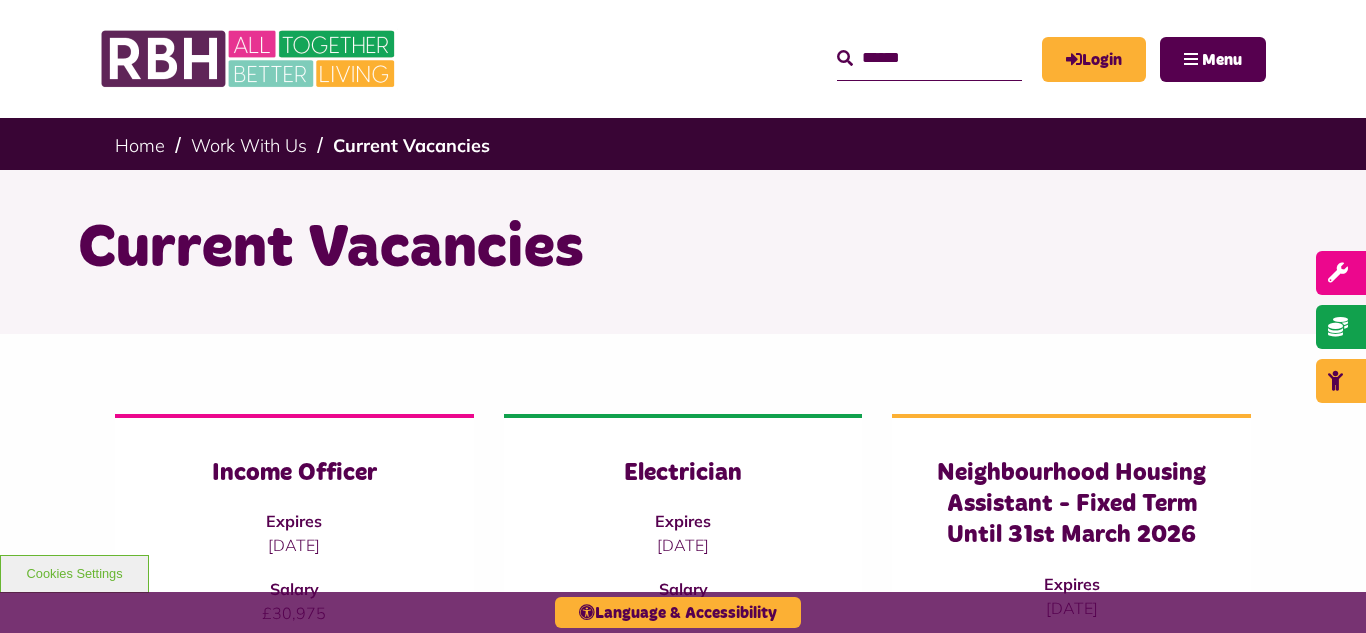 scroll, scrollTop: 2917, scrollLeft: 0, axis: vertical 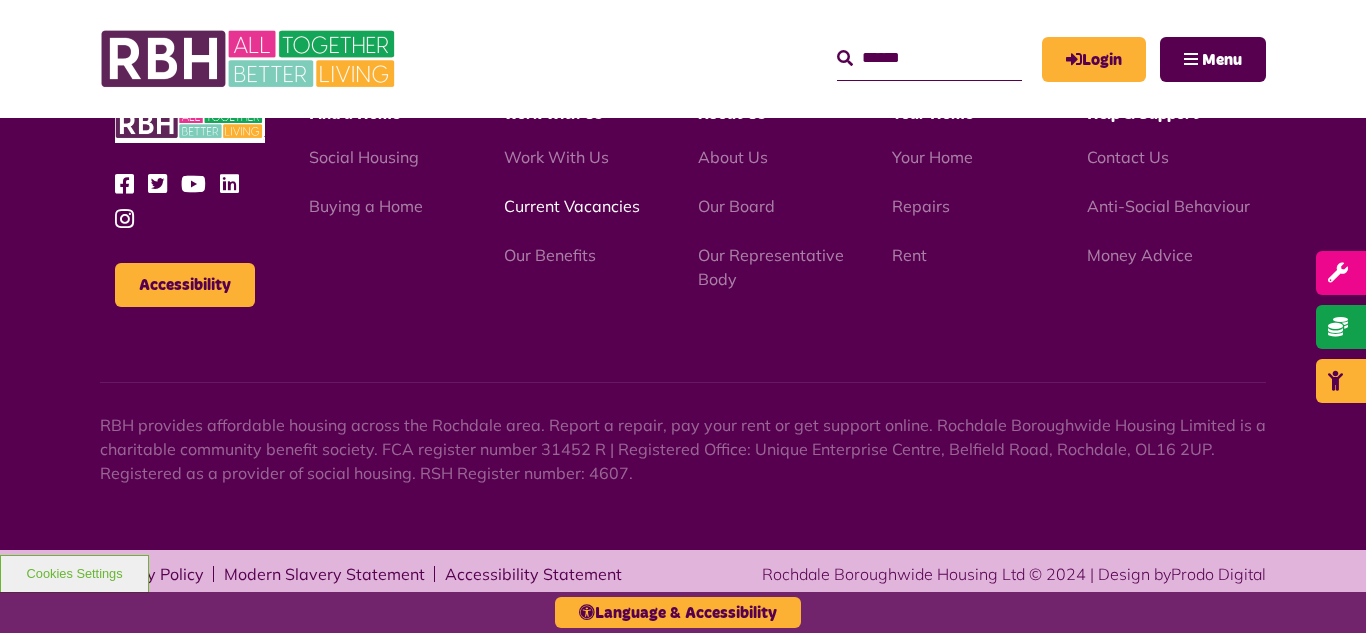 click on "Current Vacancies" at bounding box center [572, 206] 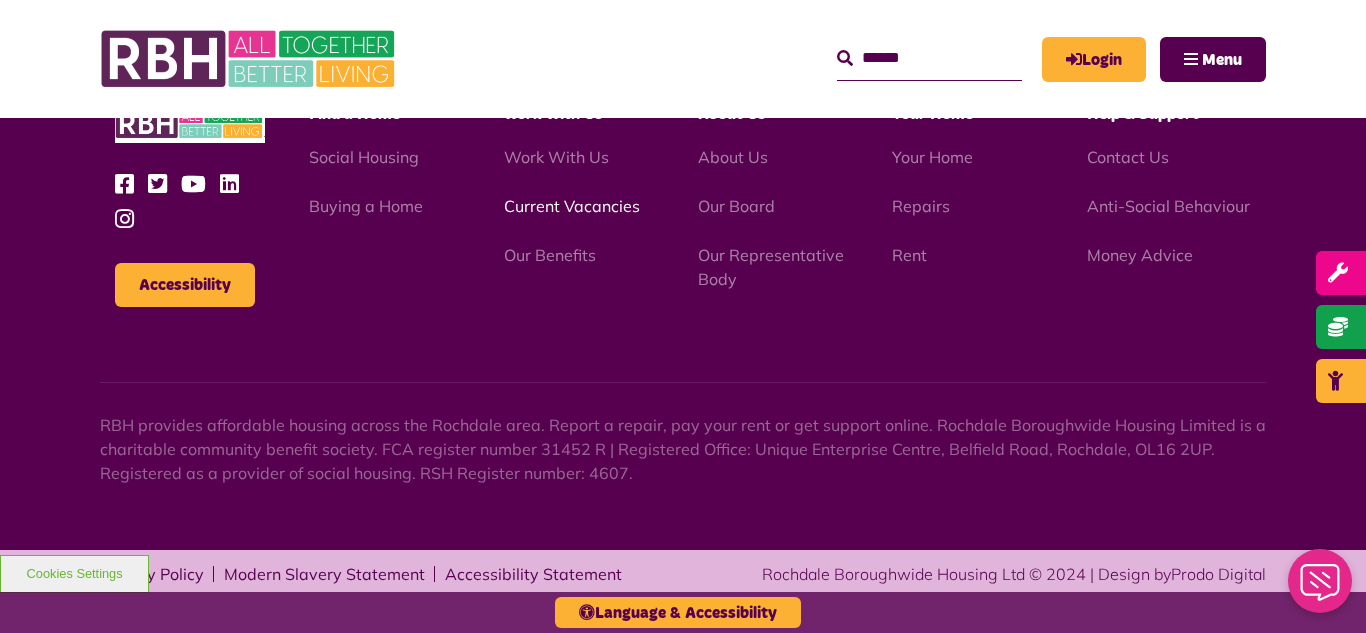 scroll, scrollTop: 0, scrollLeft: 0, axis: both 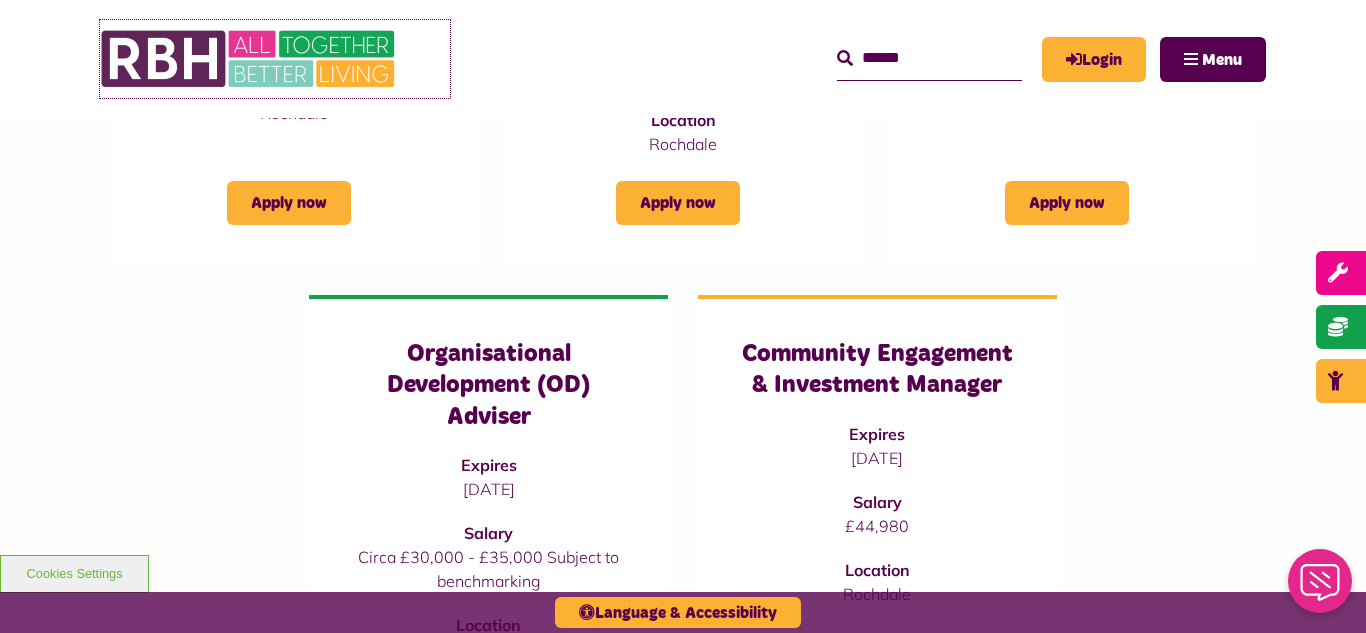 click at bounding box center [250, 59] 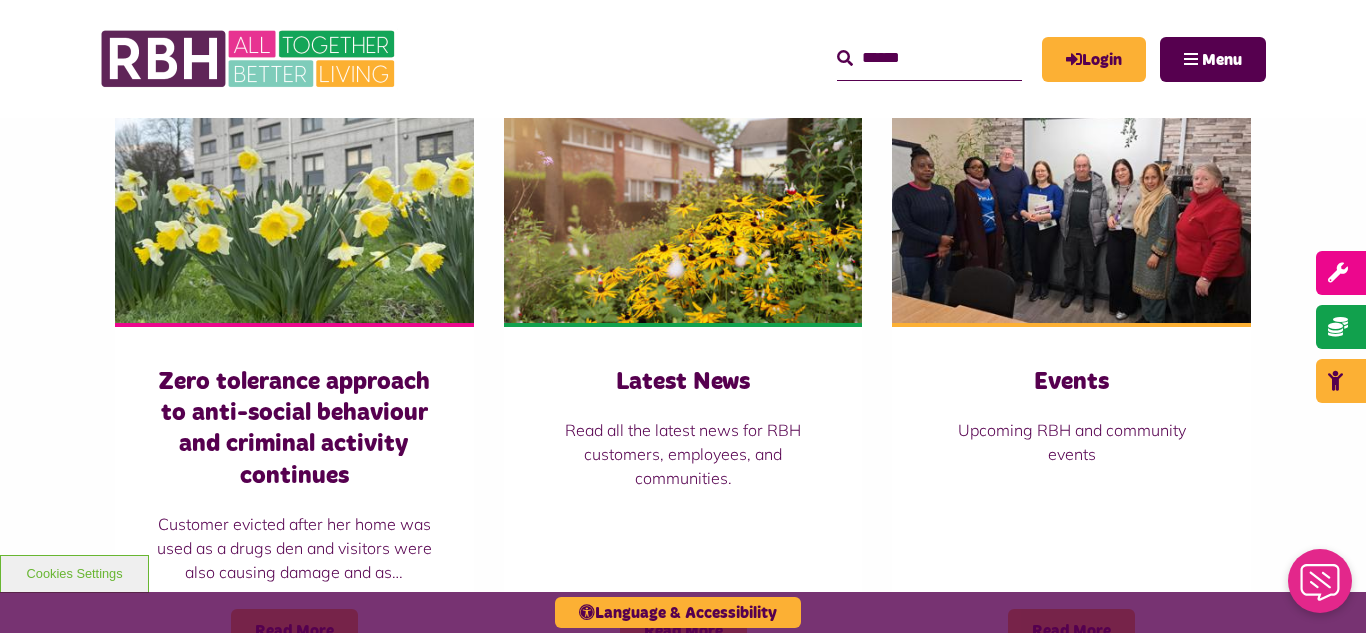 scroll, scrollTop: 1400, scrollLeft: 0, axis: vertical 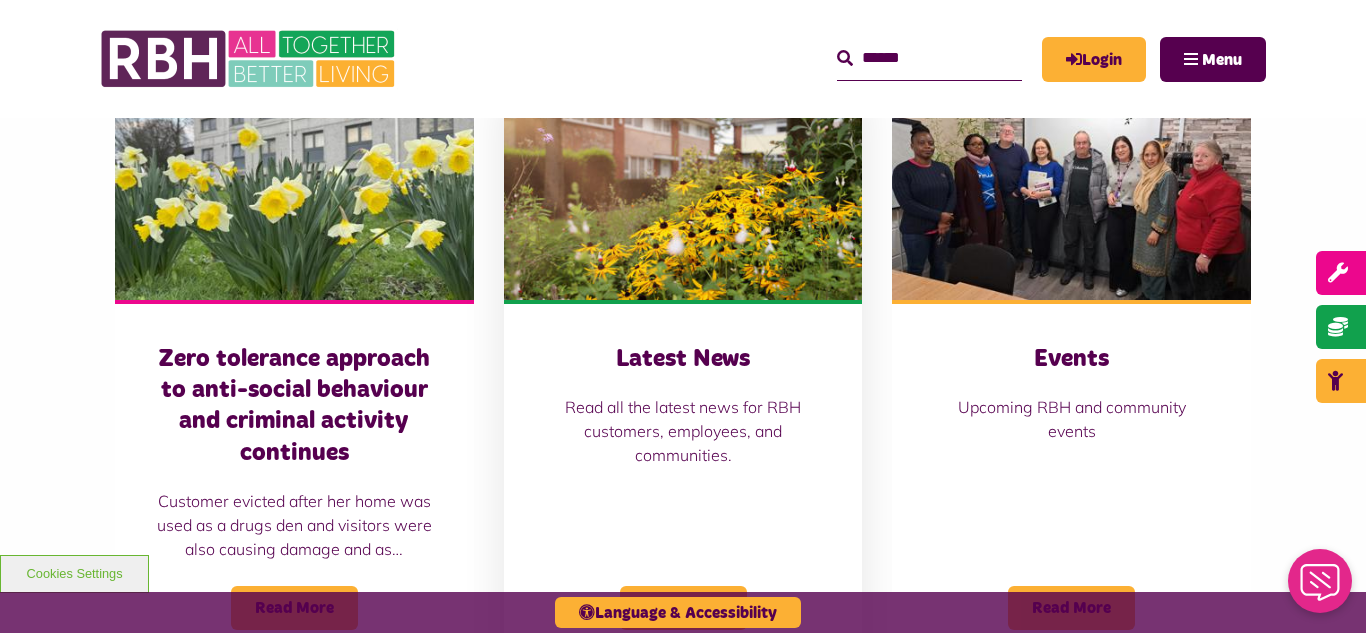 click at bounding box center (683, 188) 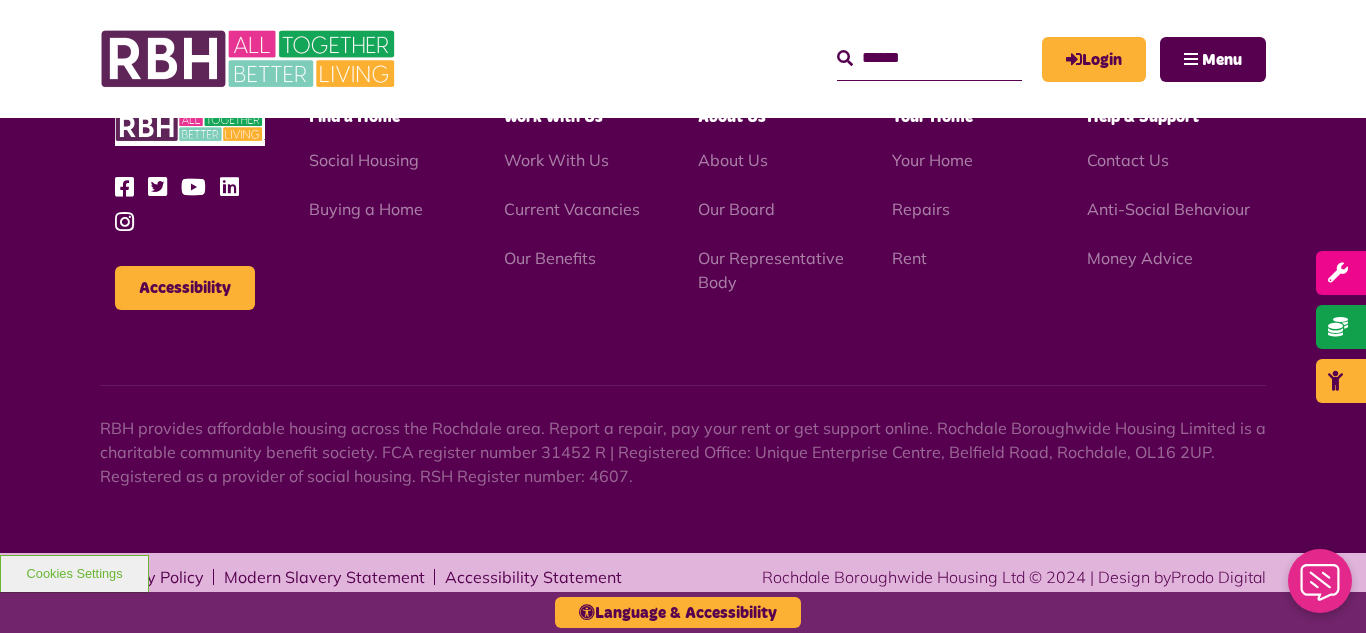 scroll, scrollTop: 2177, scrollLeft: 0, axis: vertical 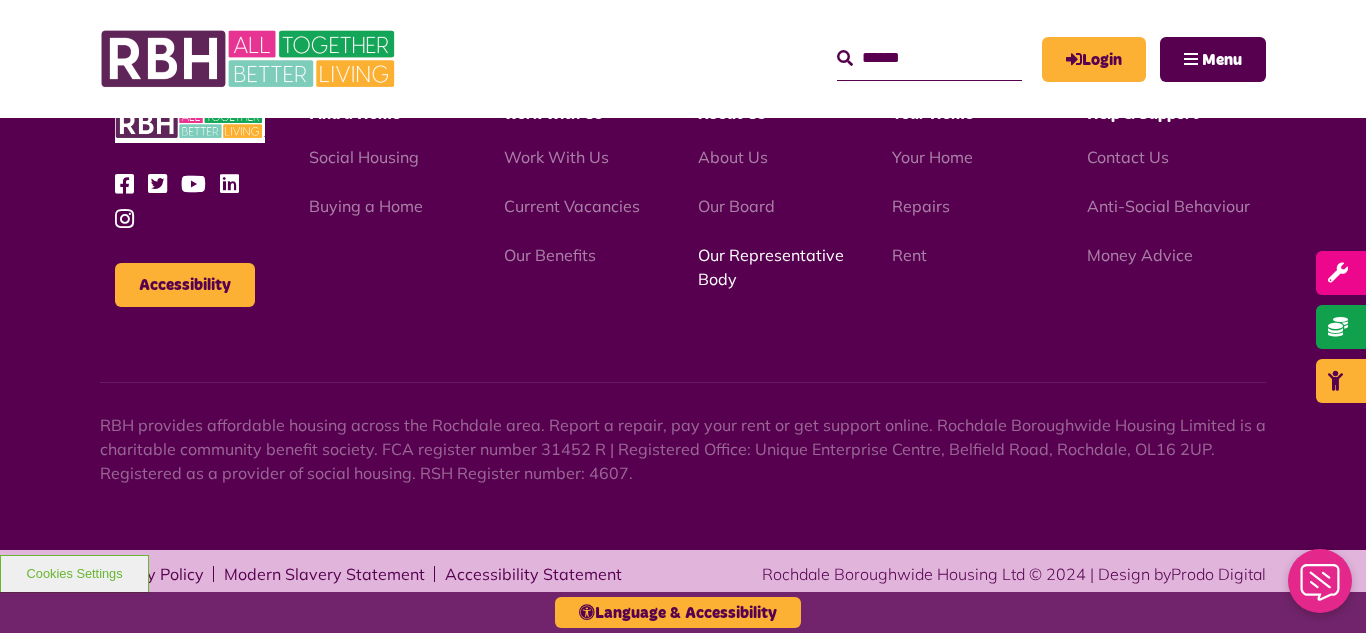 click on "Our Representative Body" at bounding box center [771, 267] 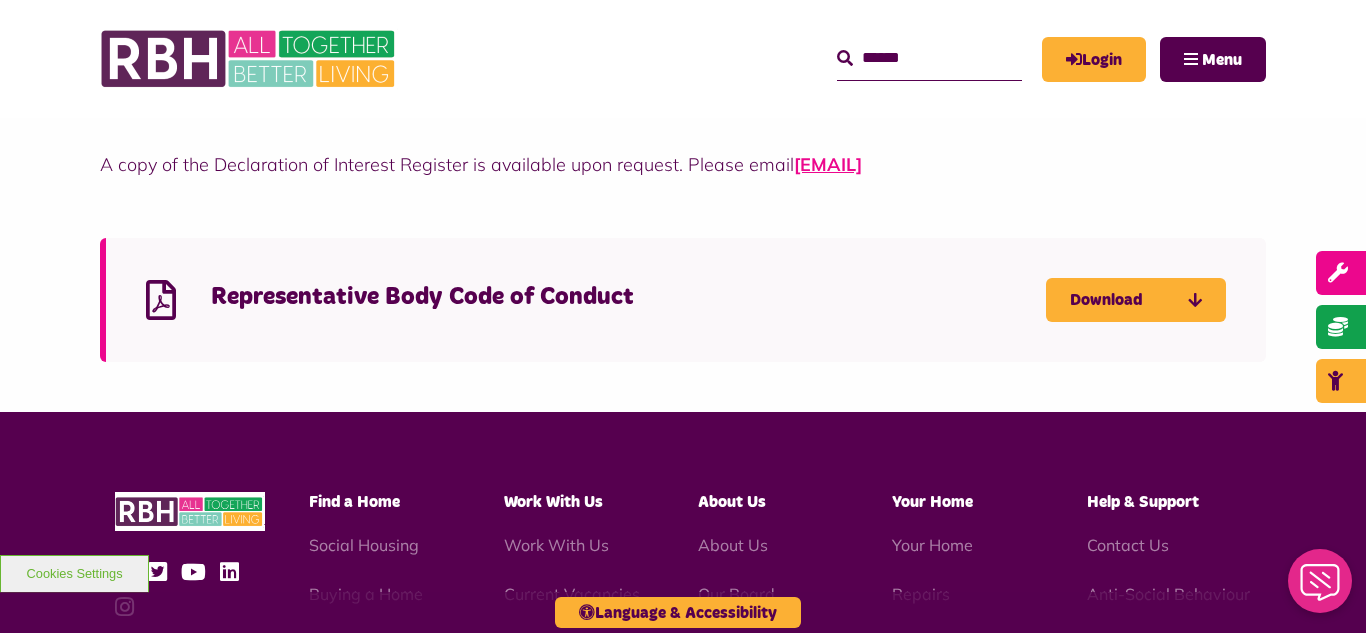 scroll, scrollTop: 5480, scrollLeft: 0, axis: vertical 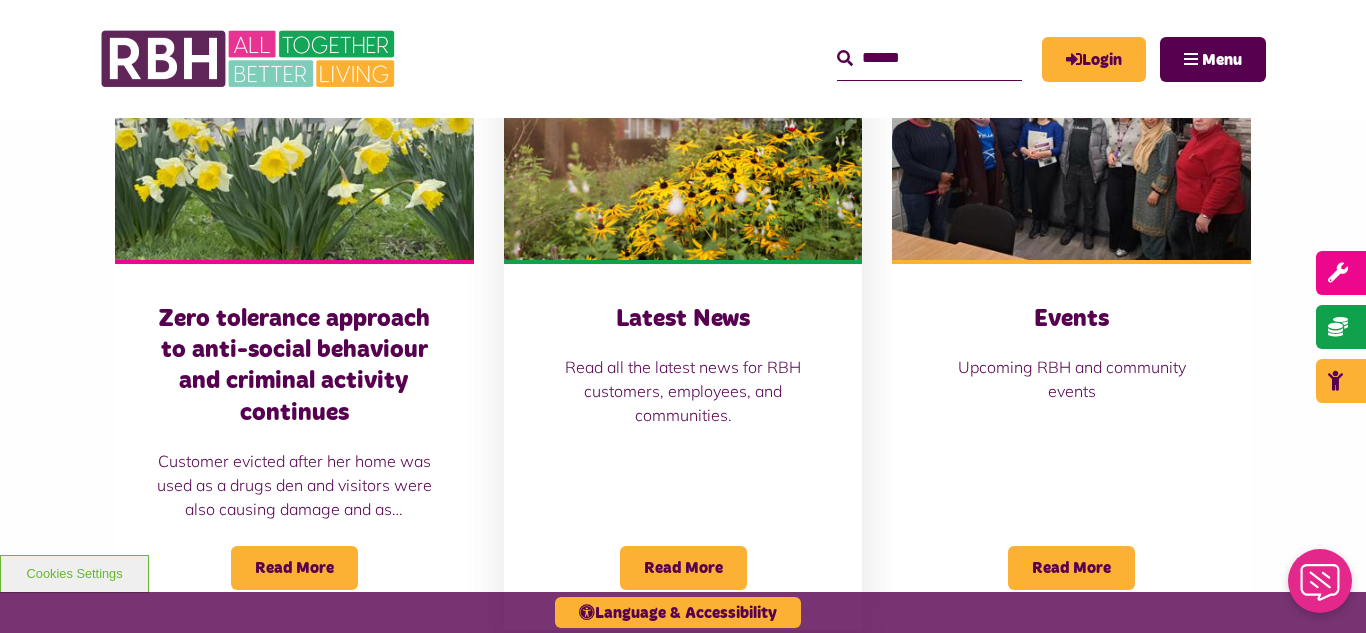 click at bounding box center [683, 148] 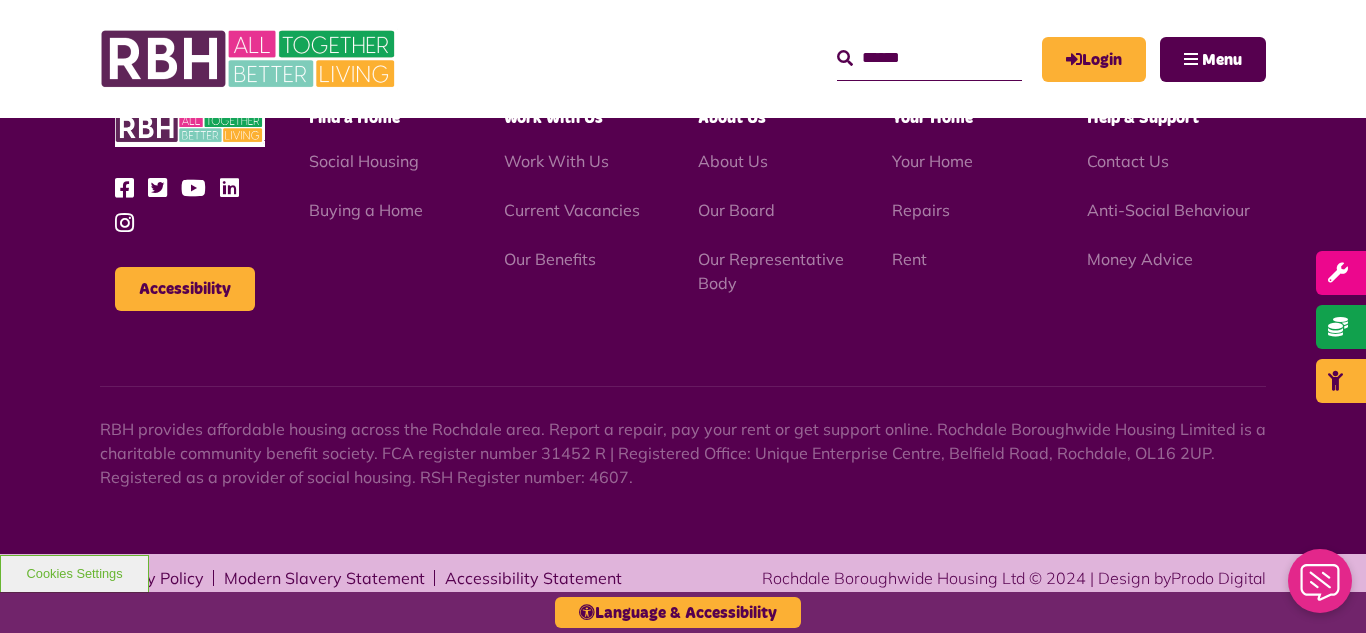 scroll, scrollTop: 2177, scrollLeft: 0, axis: vertical 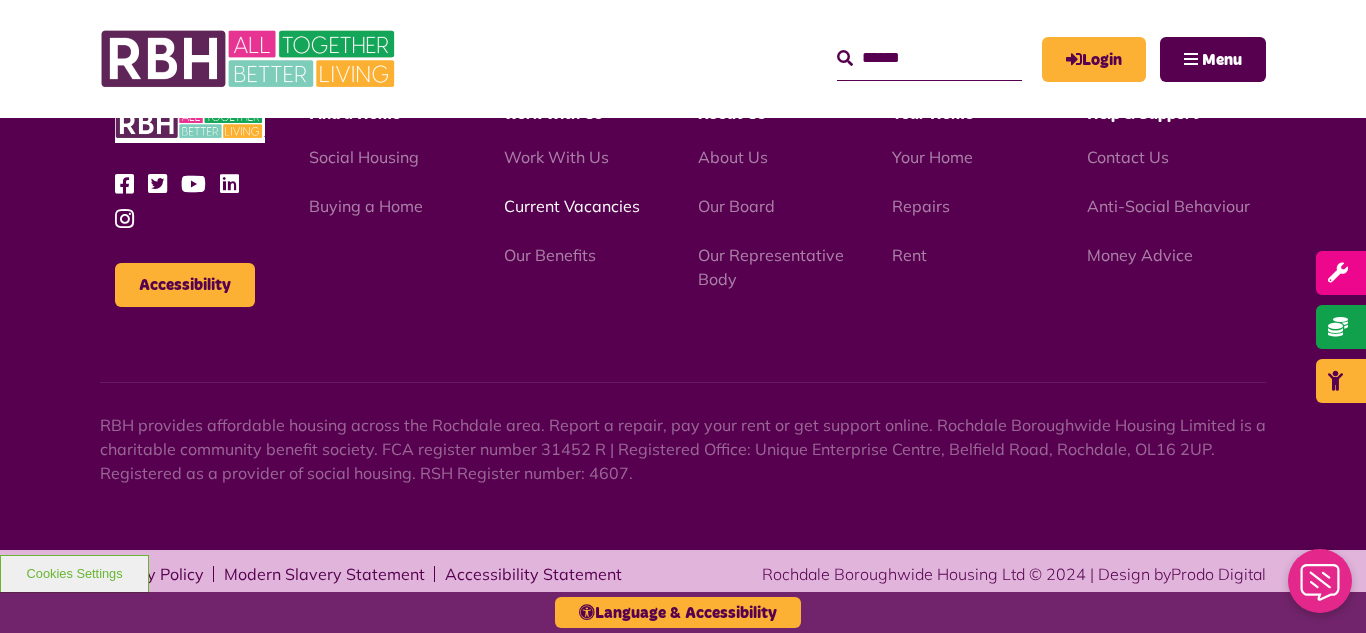 click on "Current Vacancies" at bounding box center [572, 206] 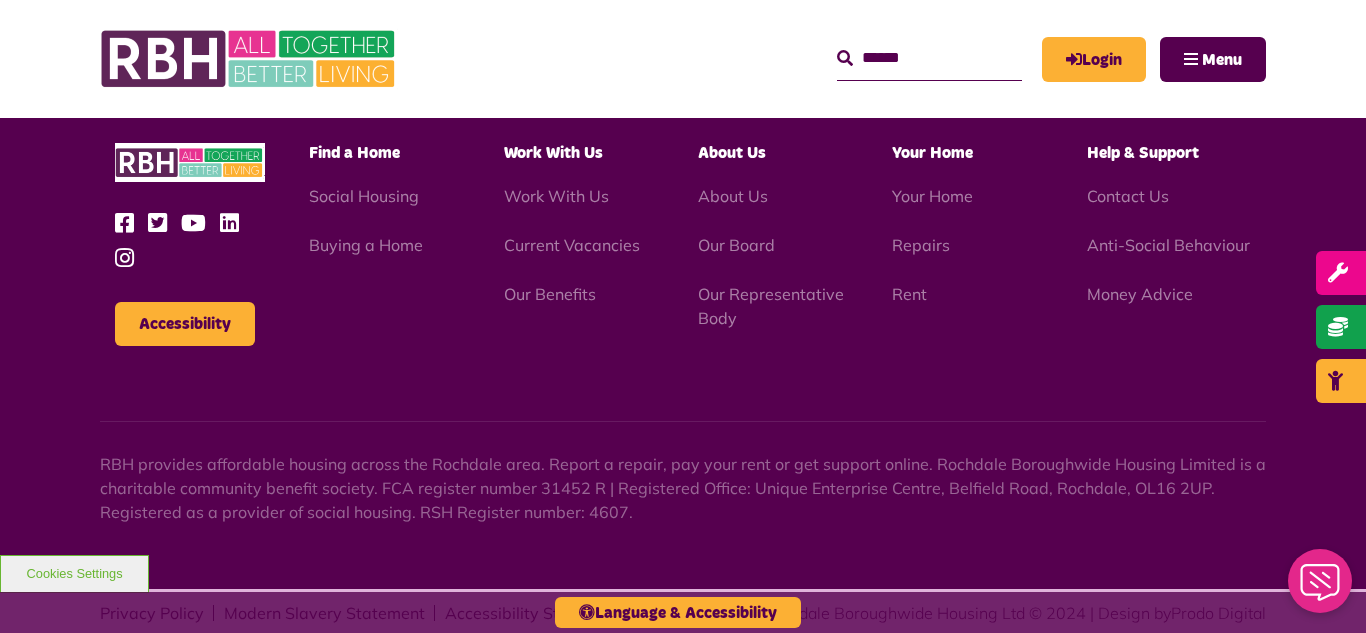 scroll, scrollTop: 2917, scrollLeft: 0, axis: vertical 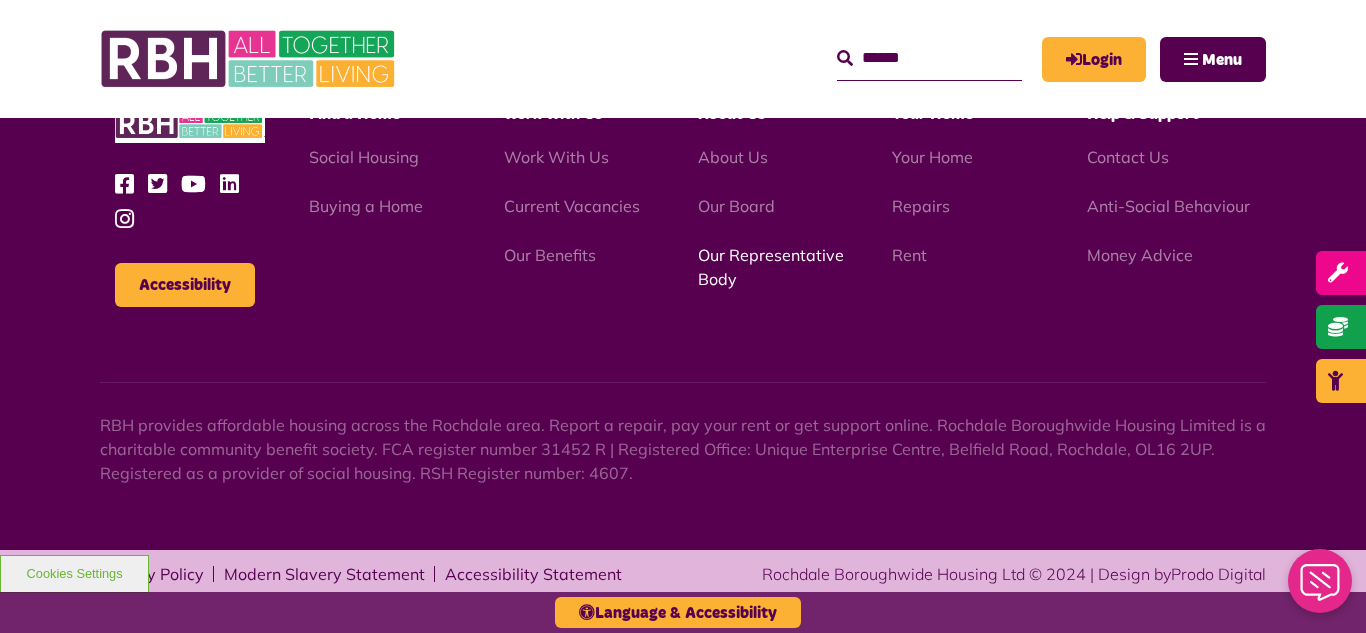 click on "Our Representative Body" at bounding box center (771, 267) 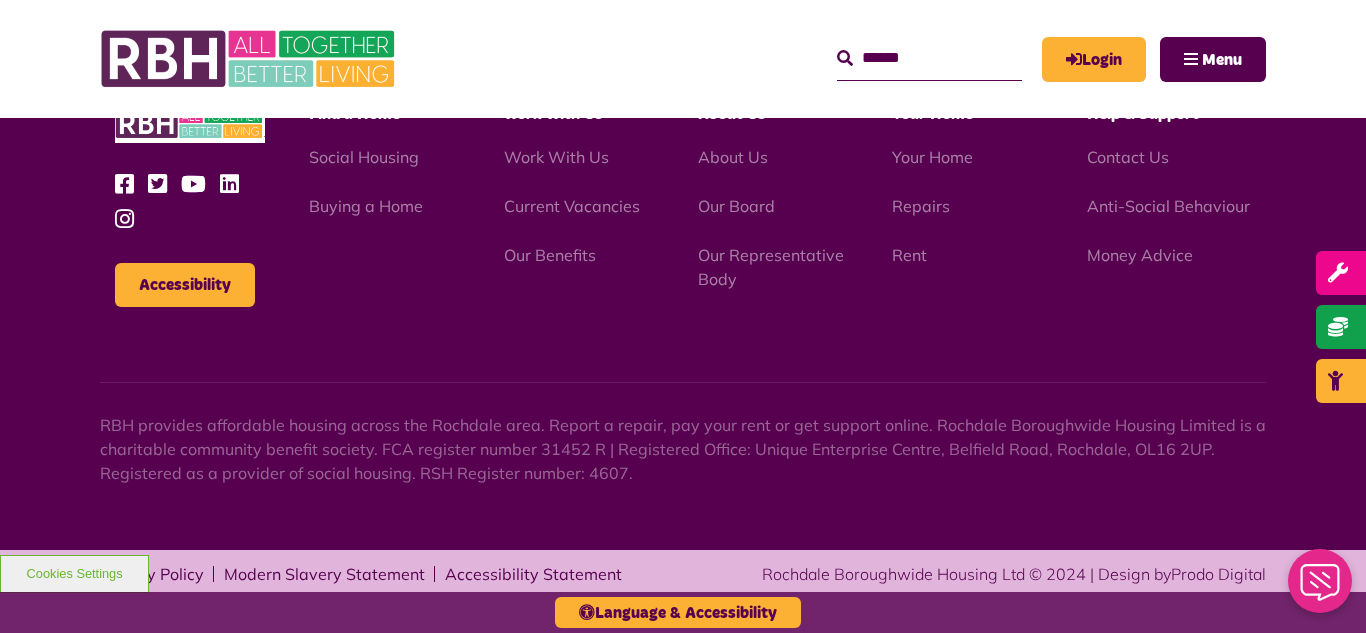 scroll, scrollTop: 5806, scrollLeft: 0, axis: vertical 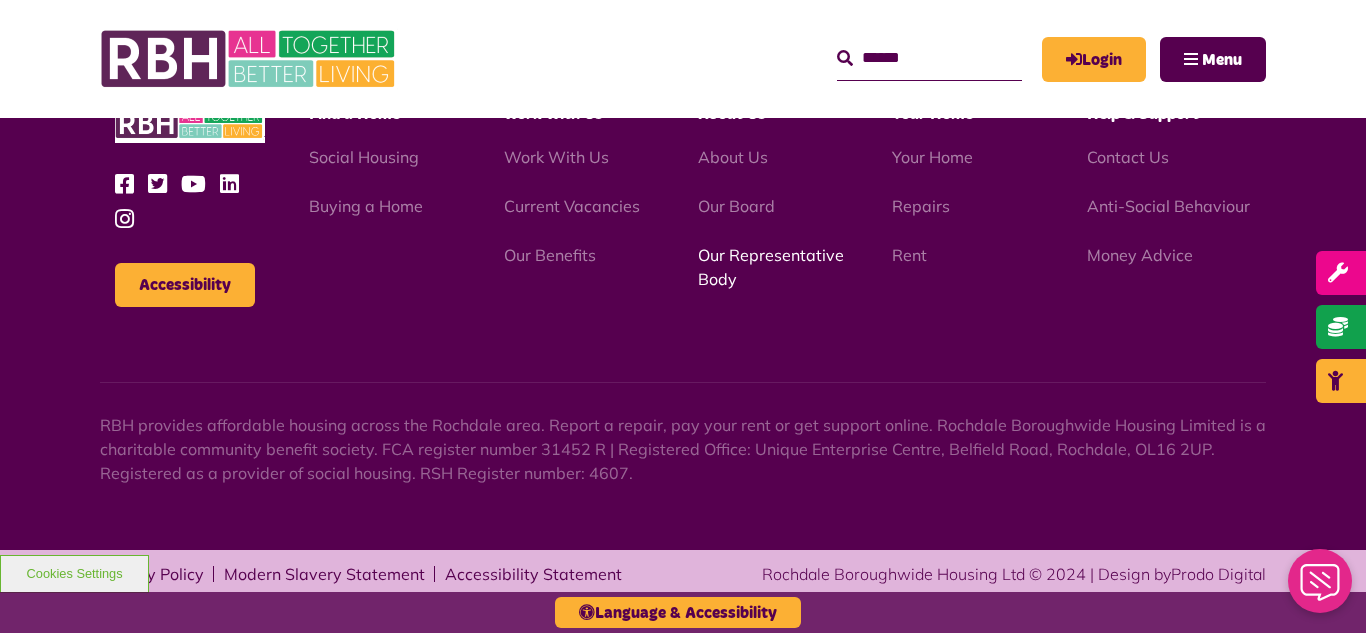 click on "Our Representative Body" at bounding box center [771, 267] 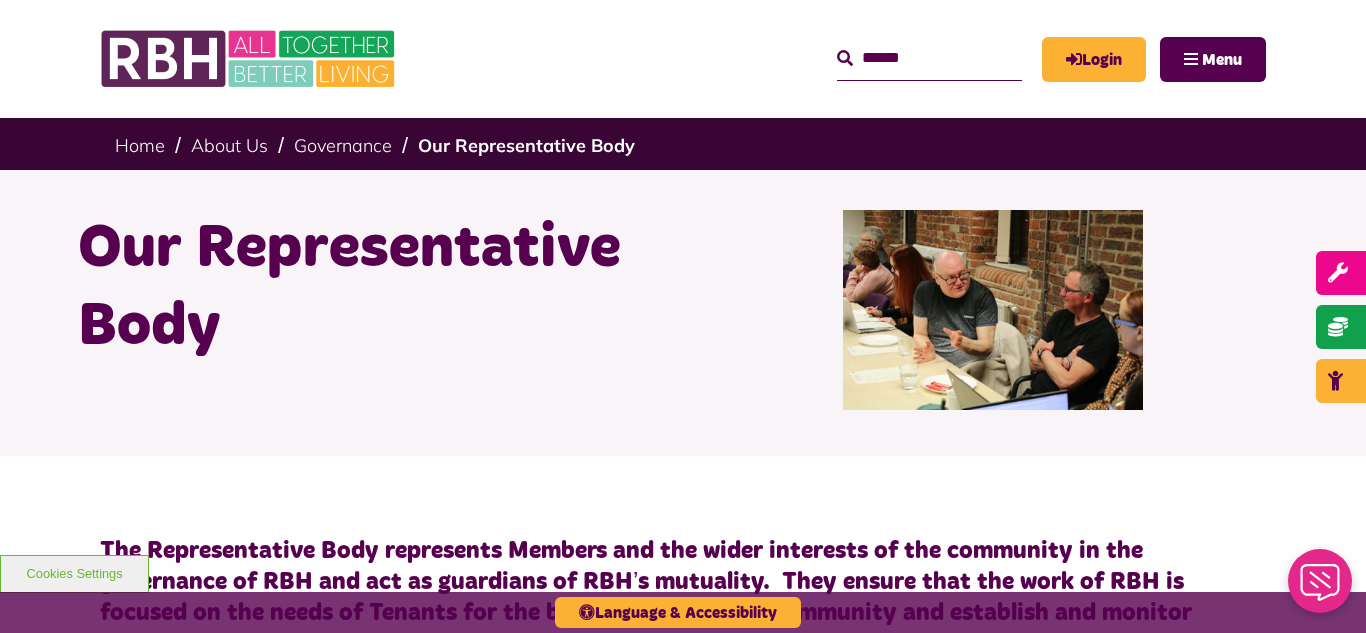 scroll, scrollTop: 0, scrollLeft: 0, axis: both 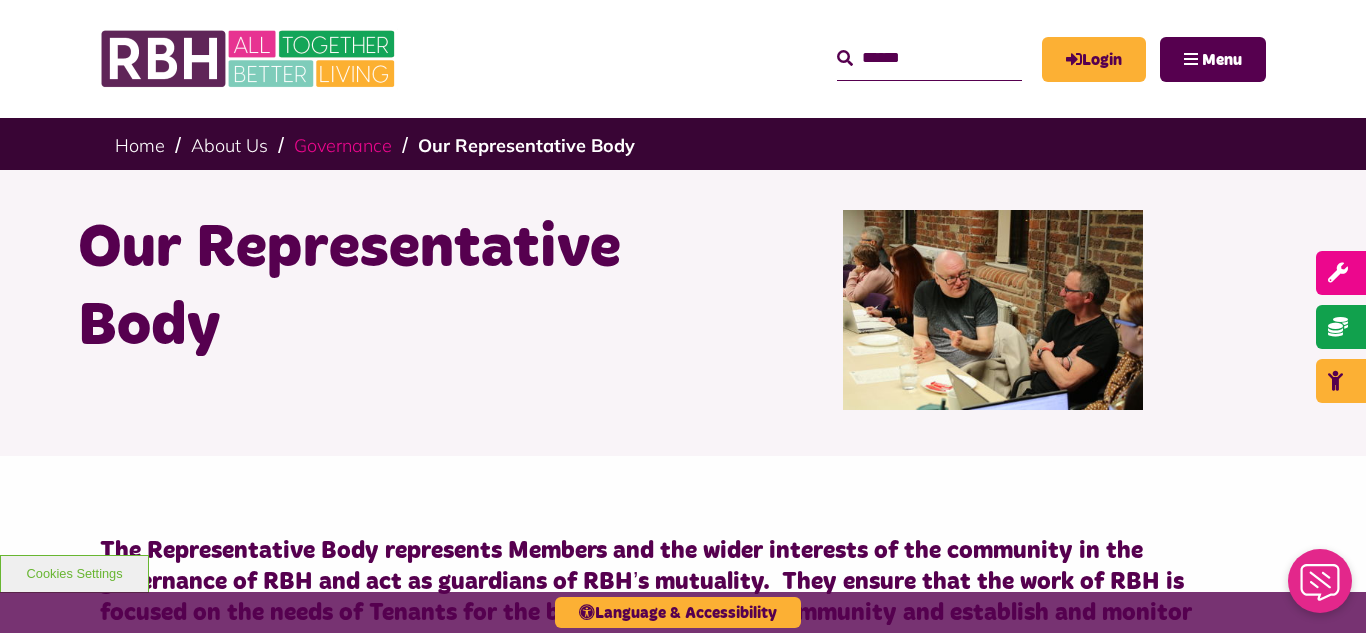 click on "Governance" at bounding box center [343, 145] 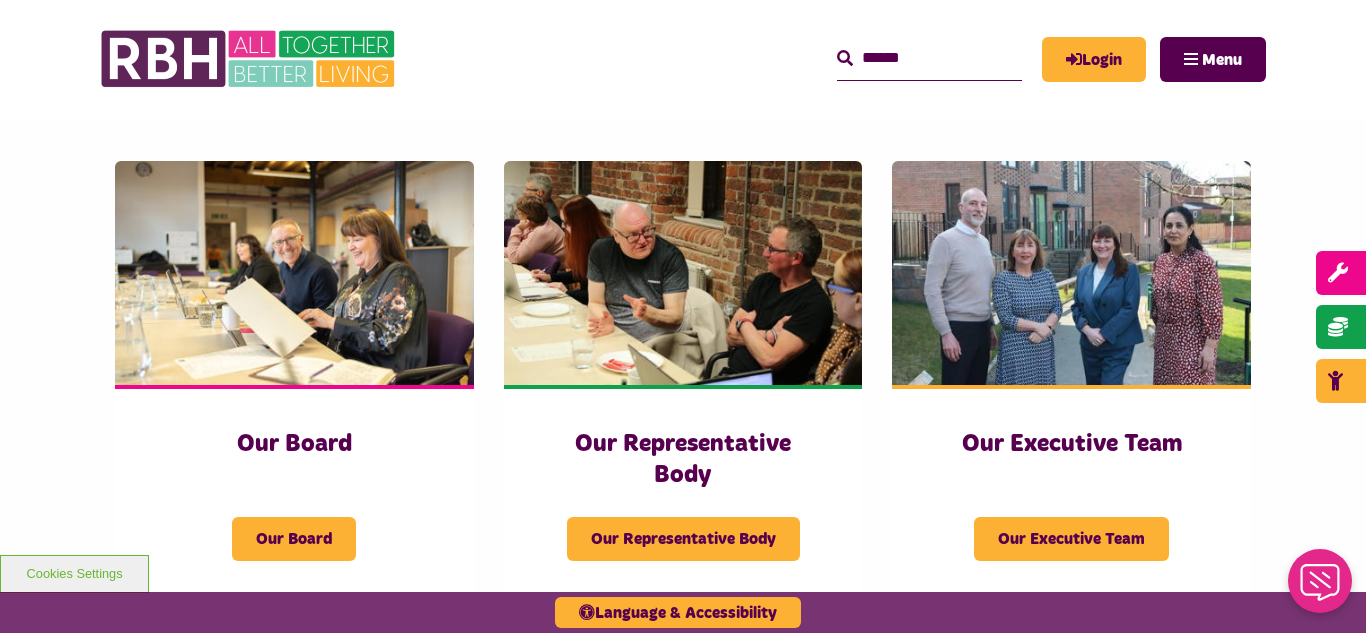 scroll, scrollTop: 320, scrollLeft: 0, axis: vertical 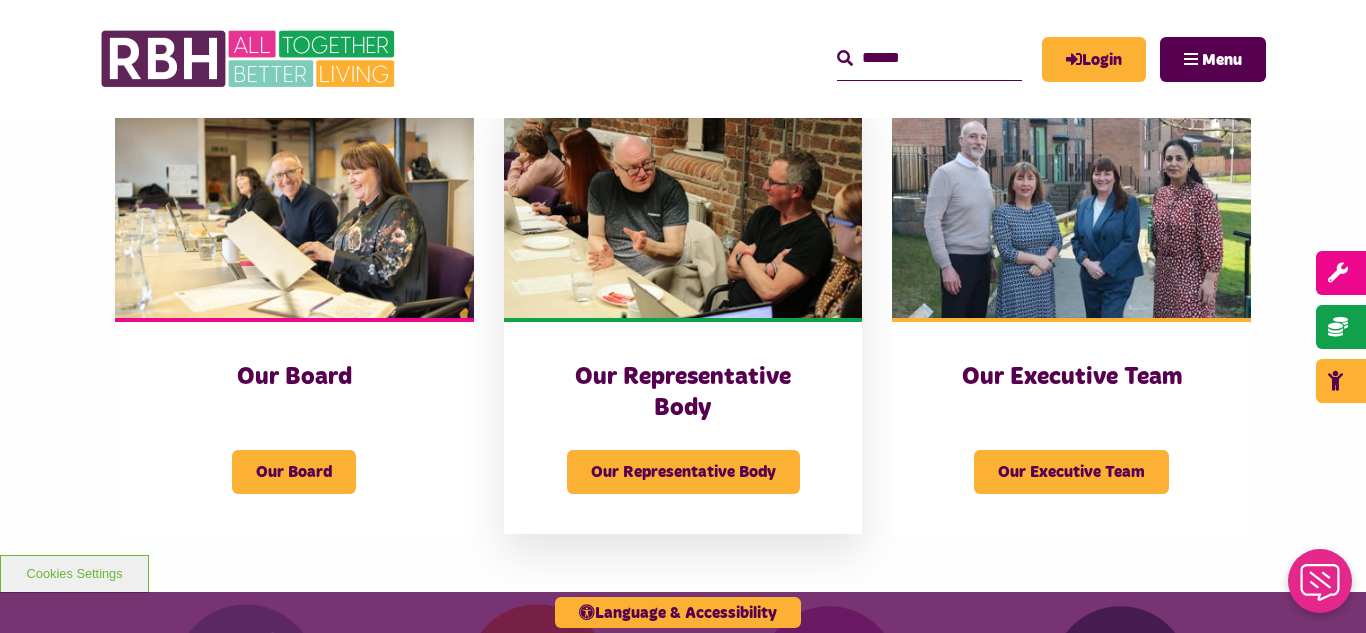 click at bounding box center [683, 206] 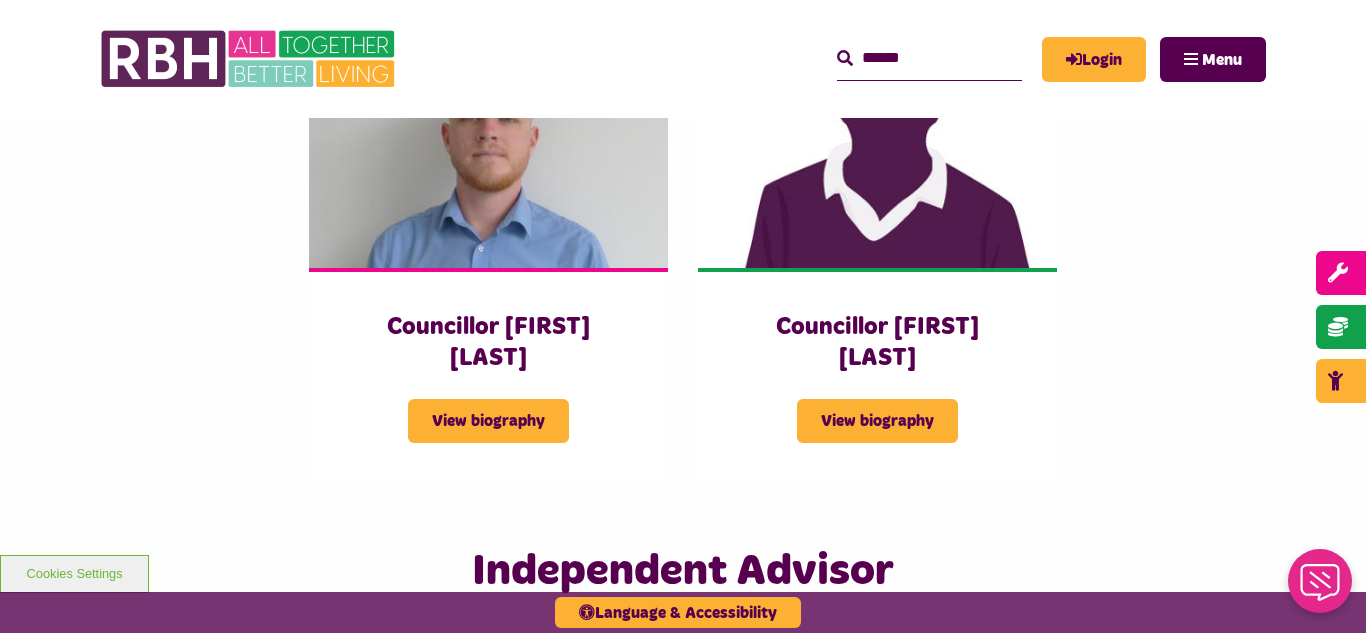 scroll, scrollTop: 4366, scrollLeft: 0, axis: vertical 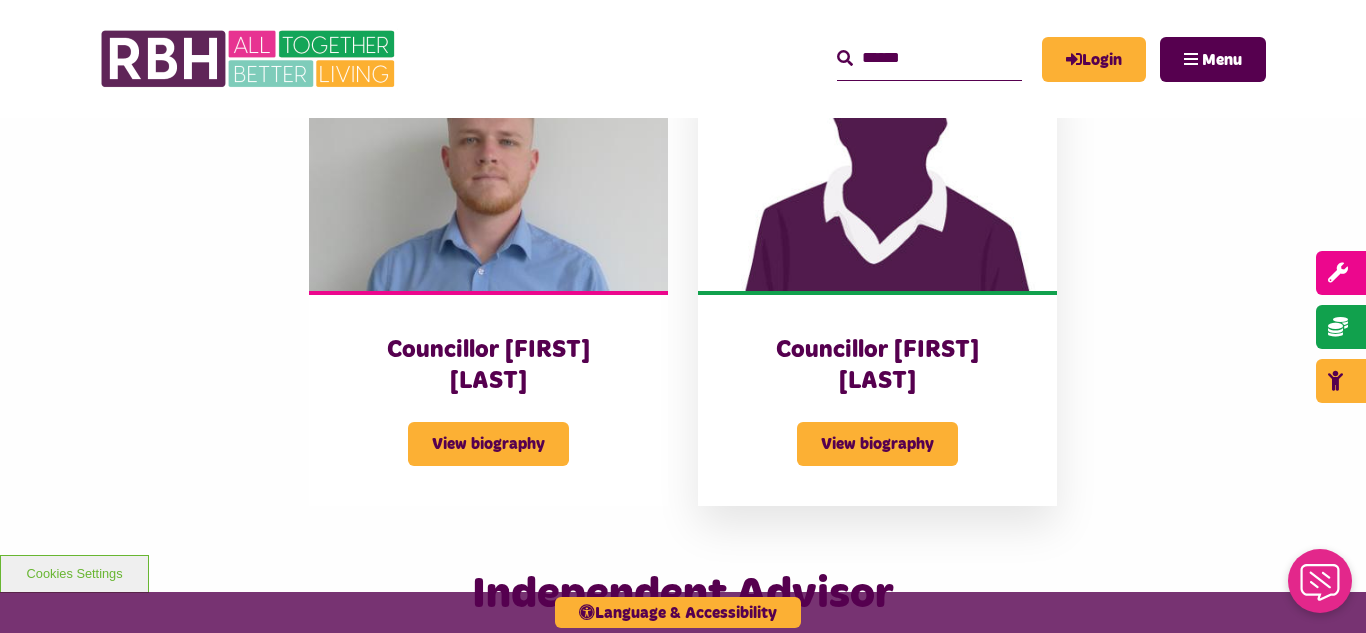 click at bounding box center (877, 178) 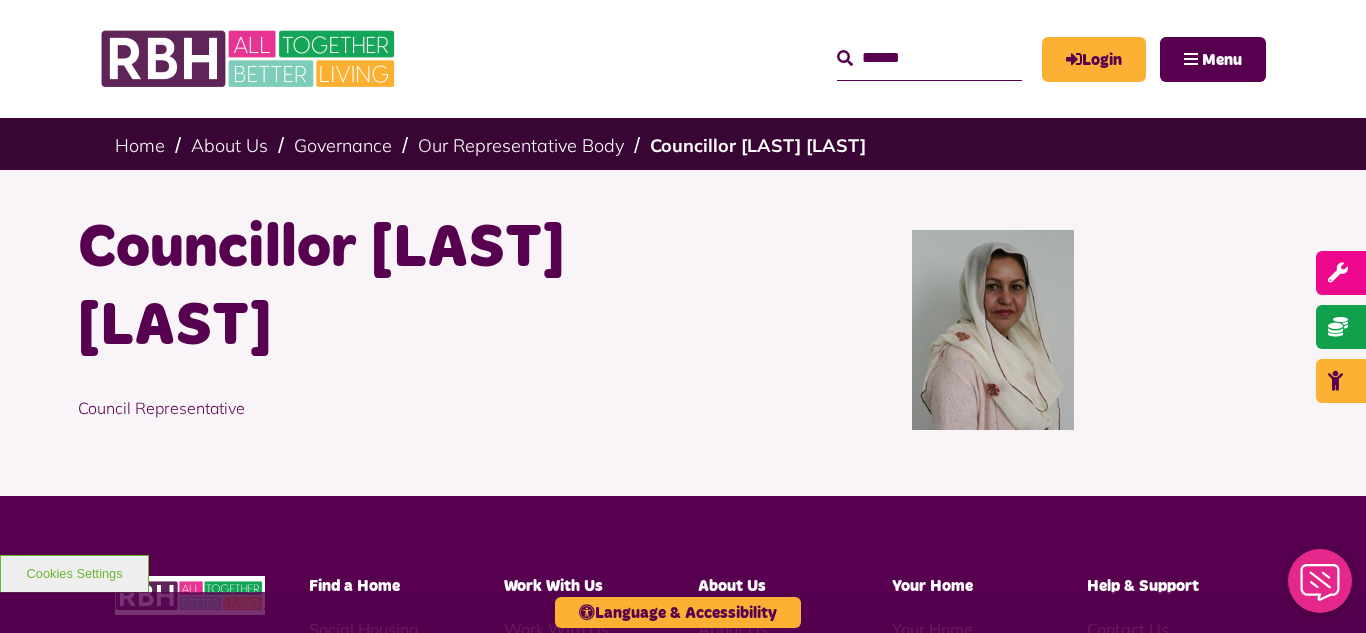 scroll, scrollTop: 0, scrollLeft: 0, axis: both 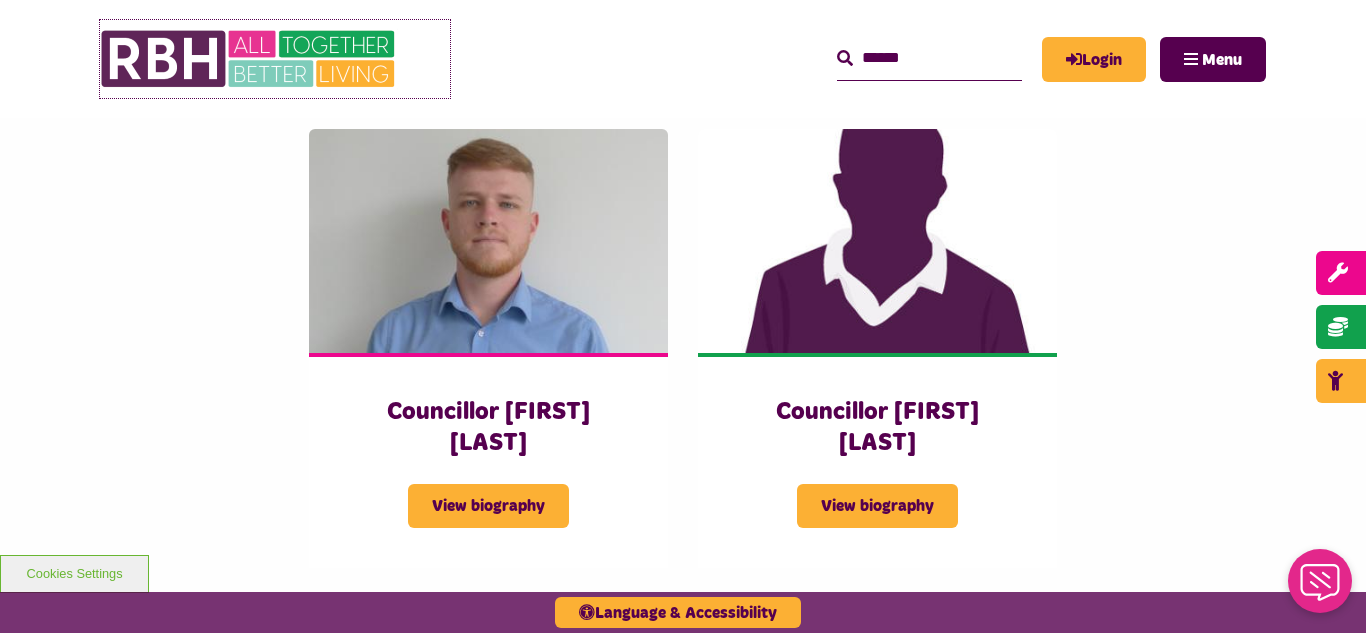 click at bounding box center [250, 59] 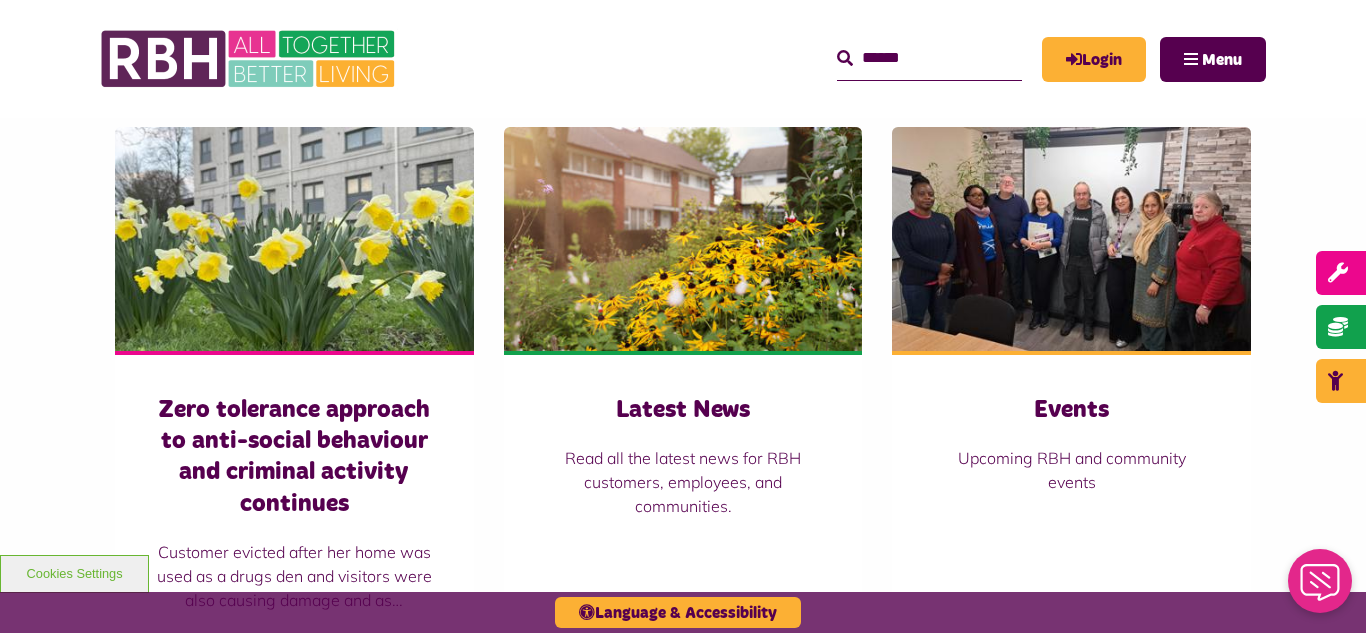 scroll, scrollTop: 1360, scrollLeft: 0, axis: vertical 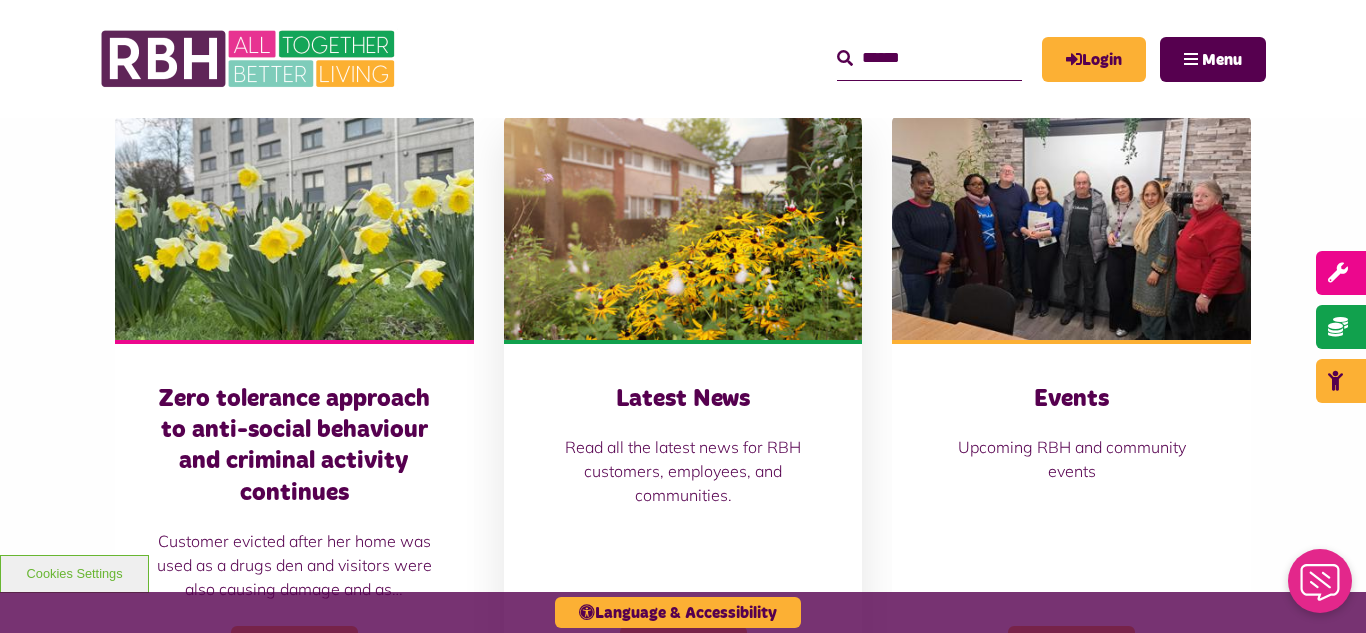 click at bounding box center (683, 228) 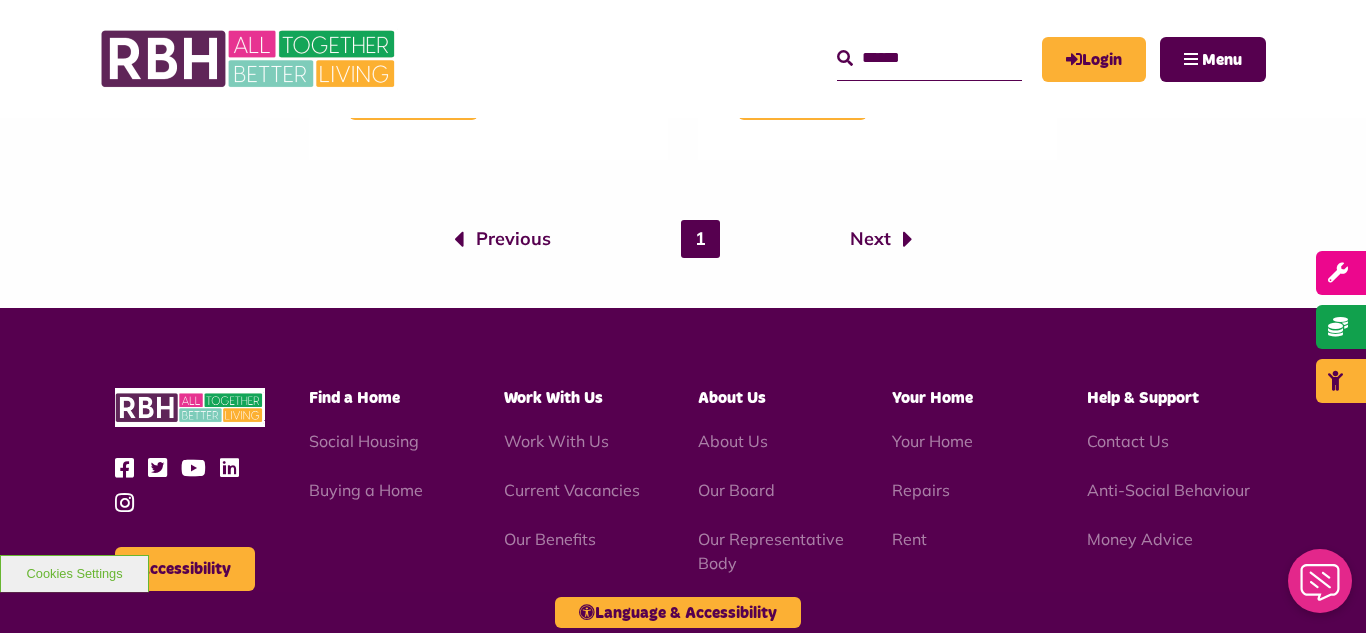 scroll, scrollTop: 1920, scrollLeft: 0, axis: vertical 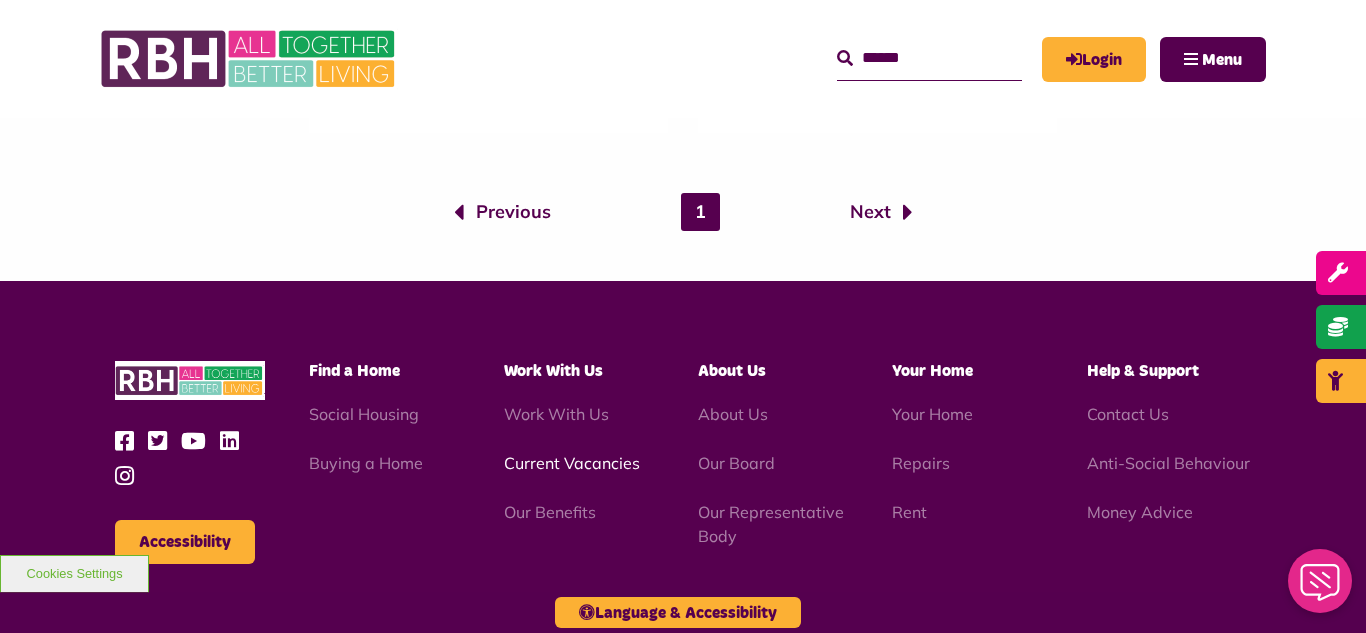 click on "Current Vacancies" at bounding box center (572, 463) 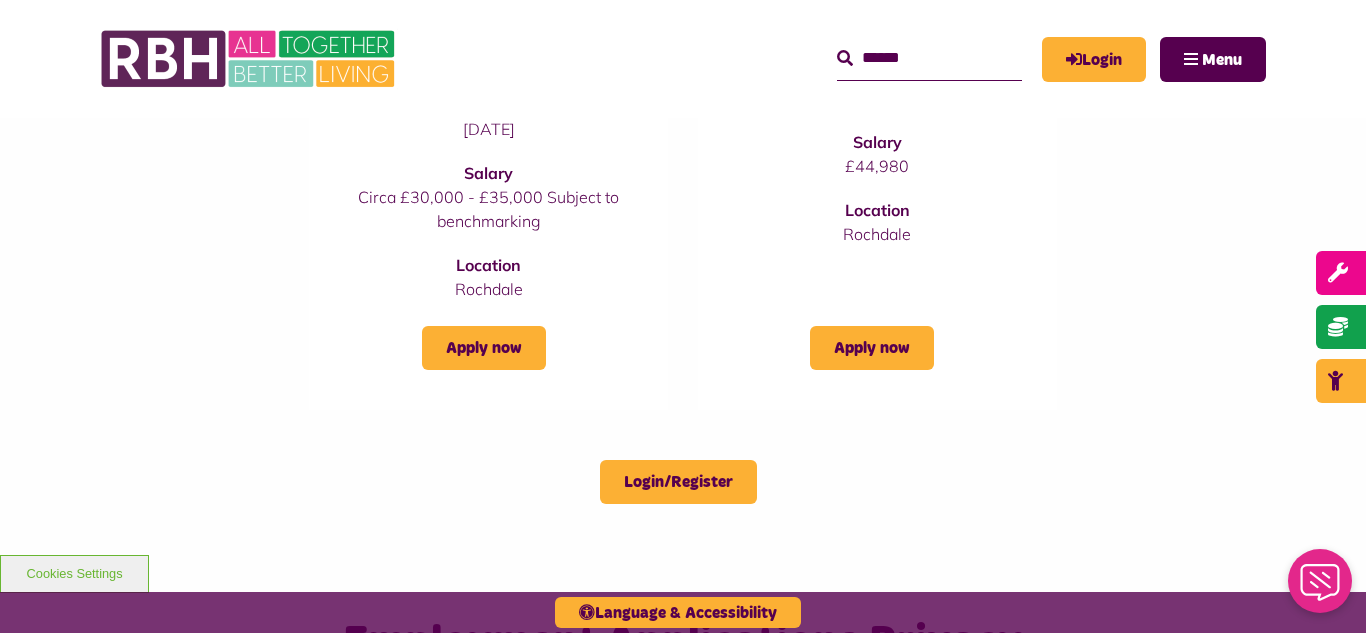 scroll, scrollTop: 1480, scrollLeft: 0, axis: vertical 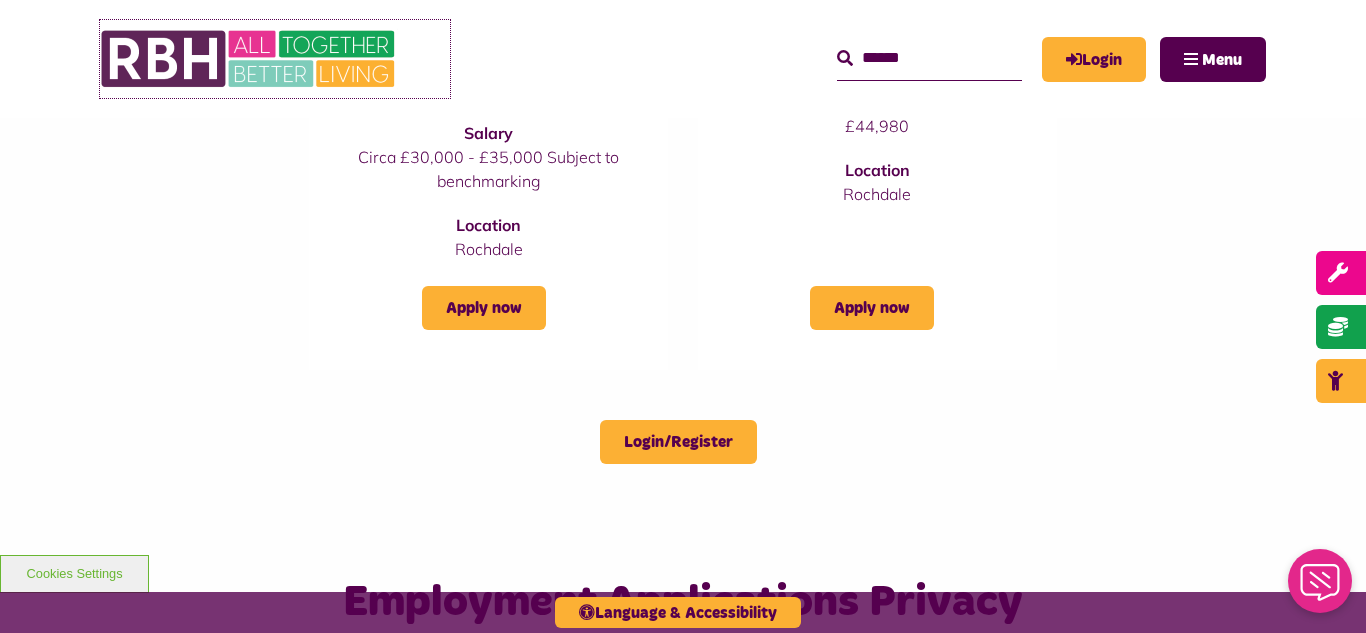 click at bounding box center [250, 59] 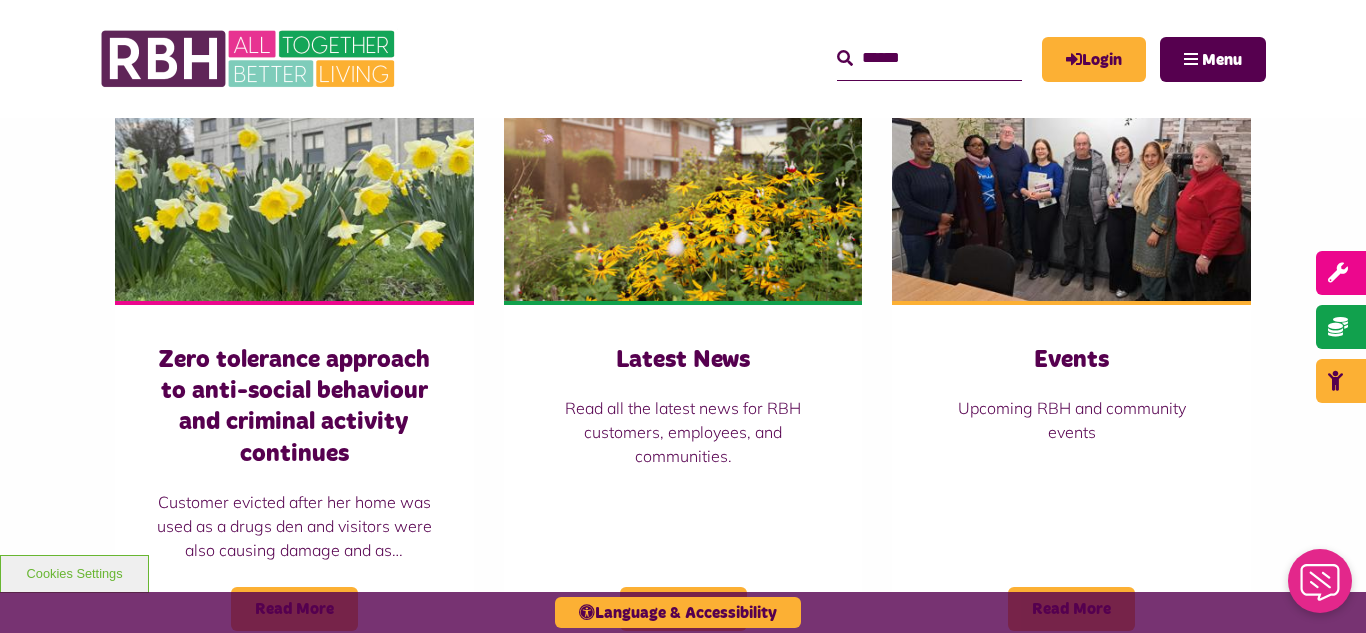 scroll, scrollTop: 1400, scrollLeft: 0, axis: vertical 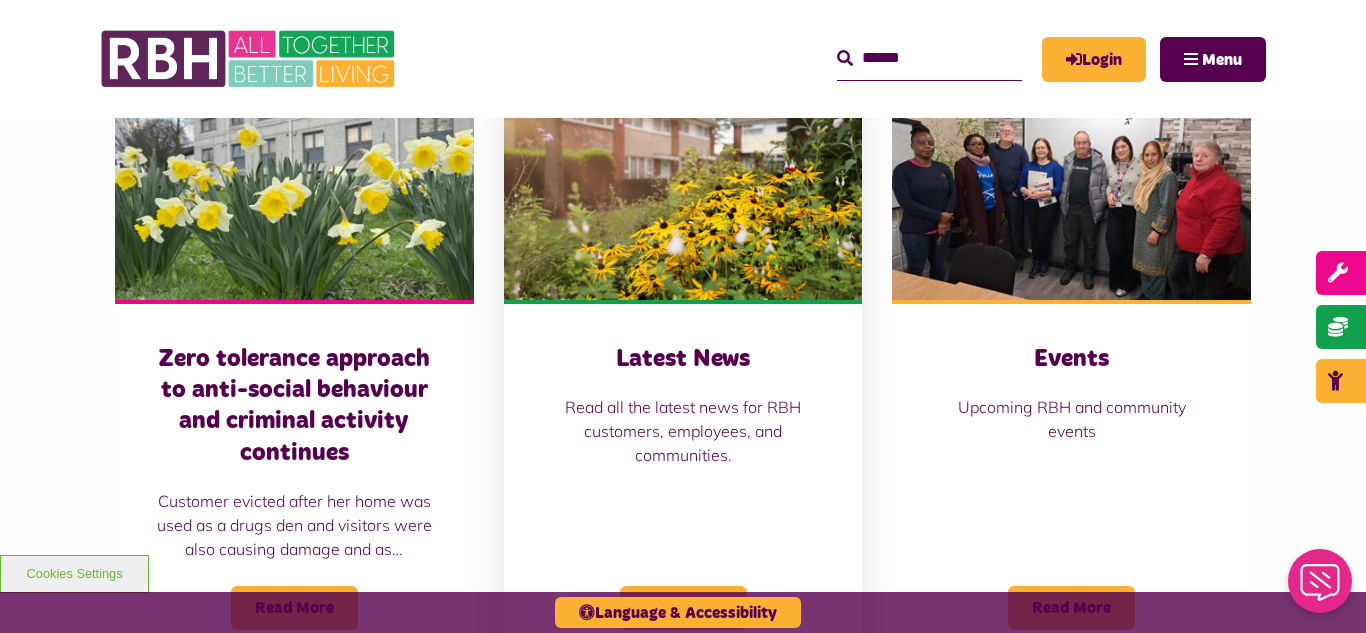 click at bounding box center (683, 188) 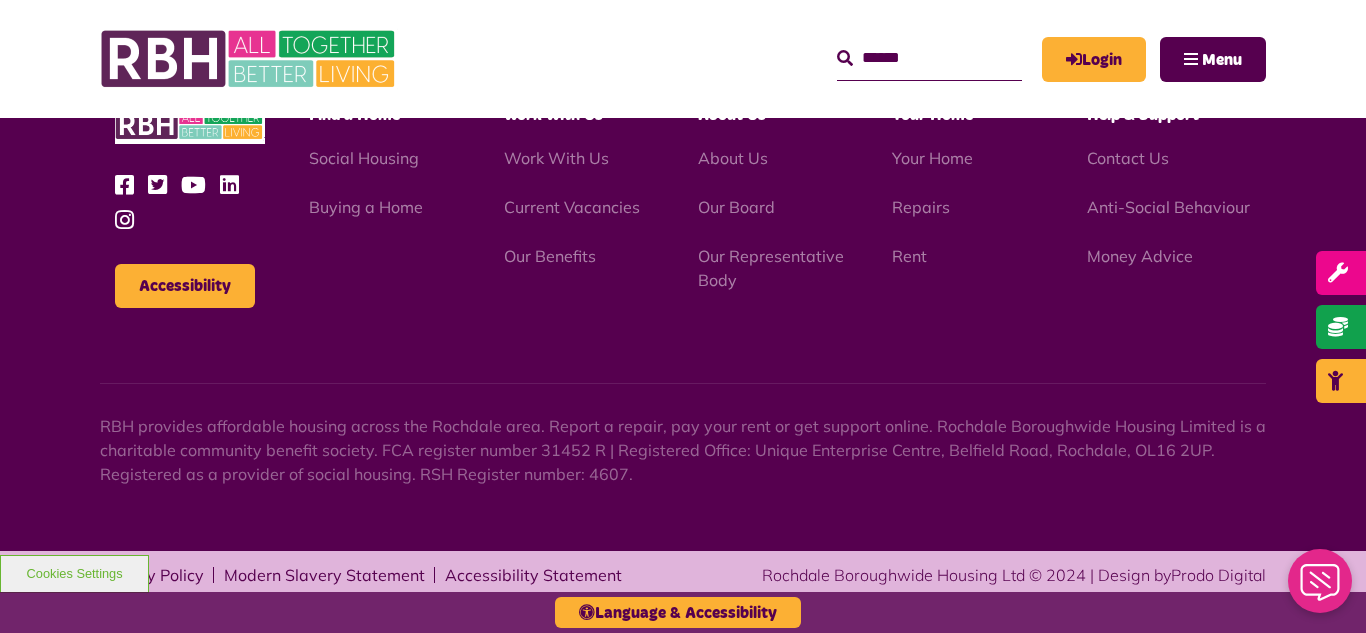 scroll, scrollTop: 2177, scrollLeft: 0, axis: vertical 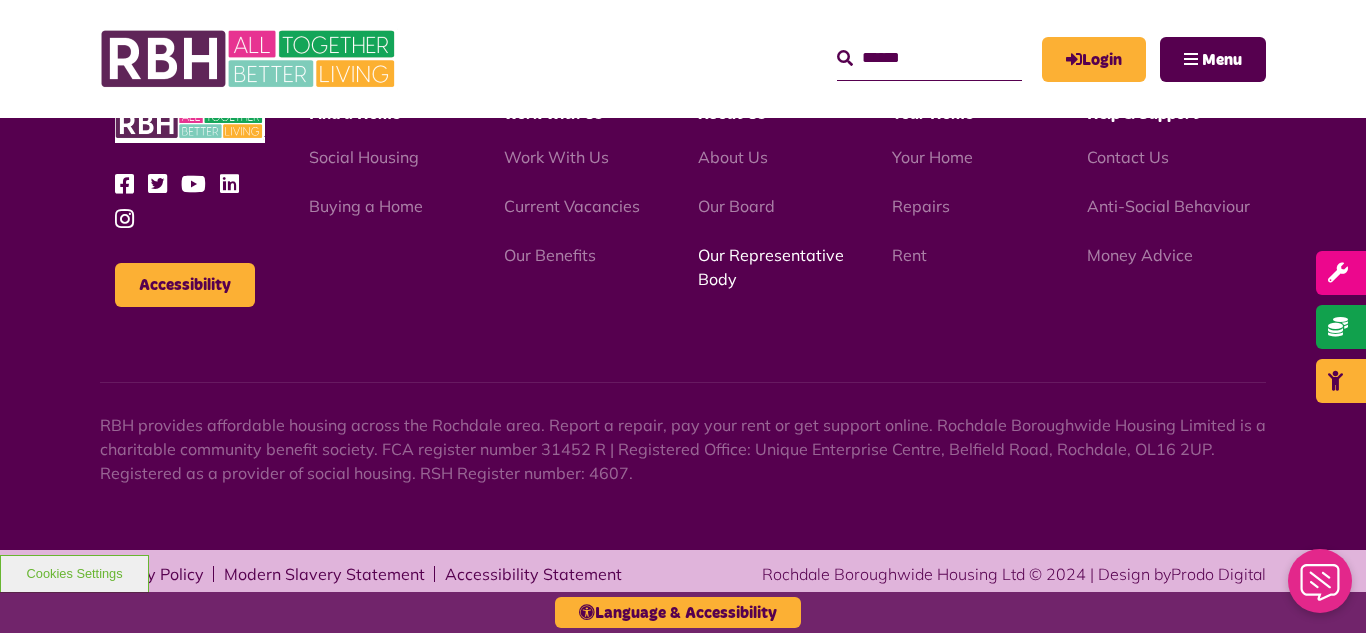 click on "Our Representative Body" at bounding box center (771, 267) 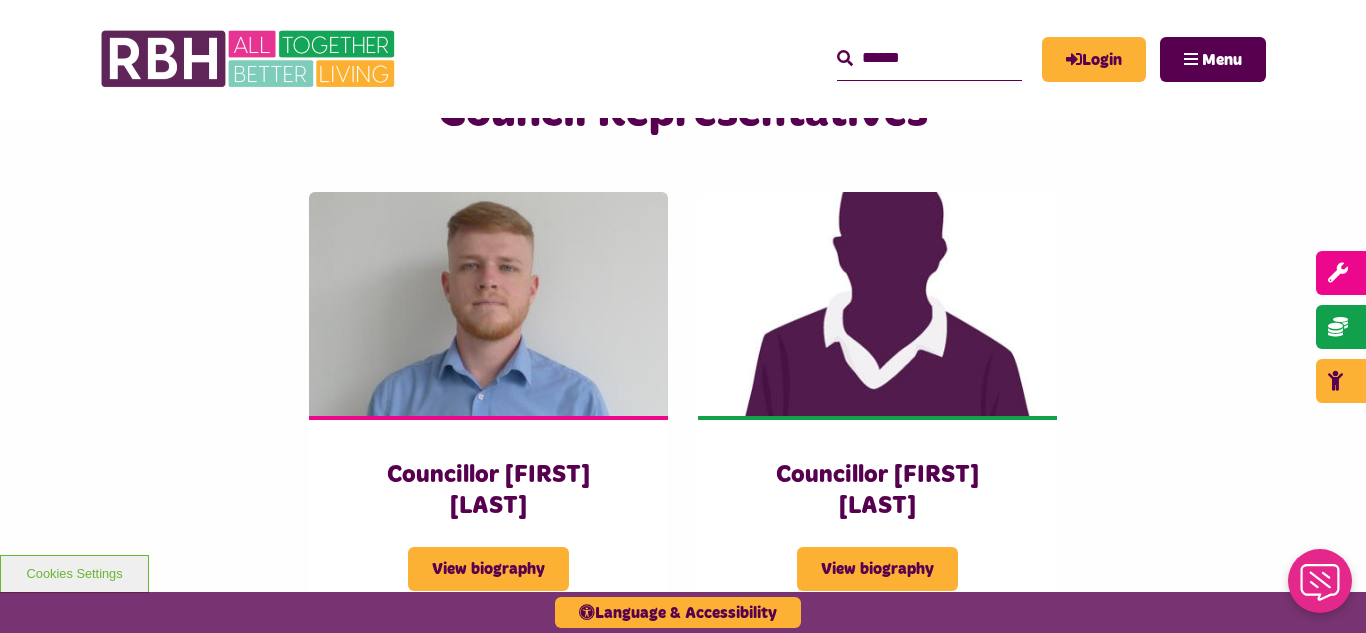 scroll, scrollTop: 4400, scrollLeft: 0, axis: vertical 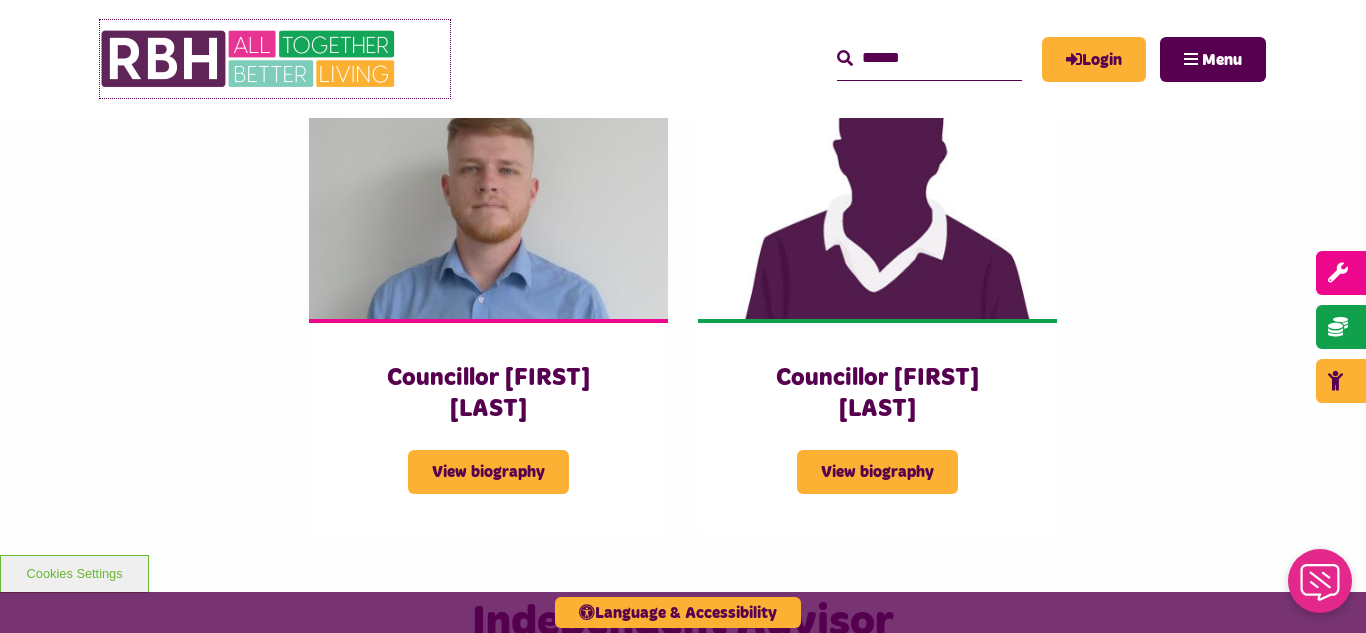 click at bounding box center [250, 59] 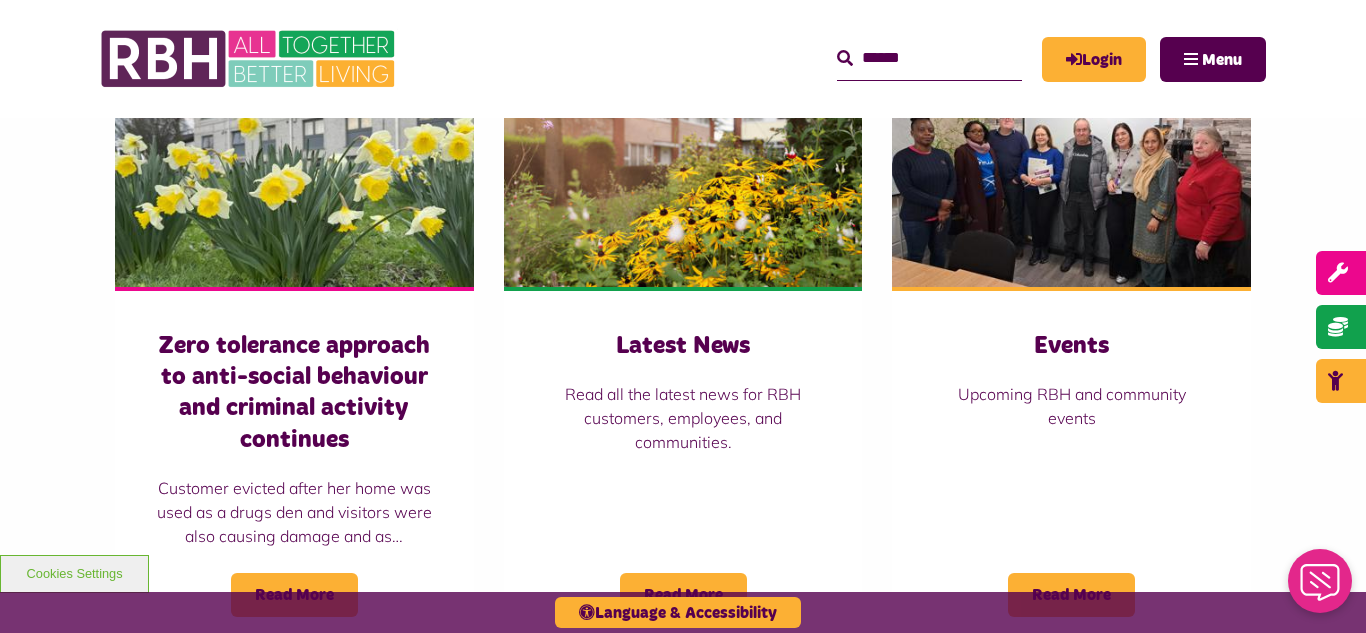 scroll, scrollTop: 1440, scrollLeft: 0, axis: vertical 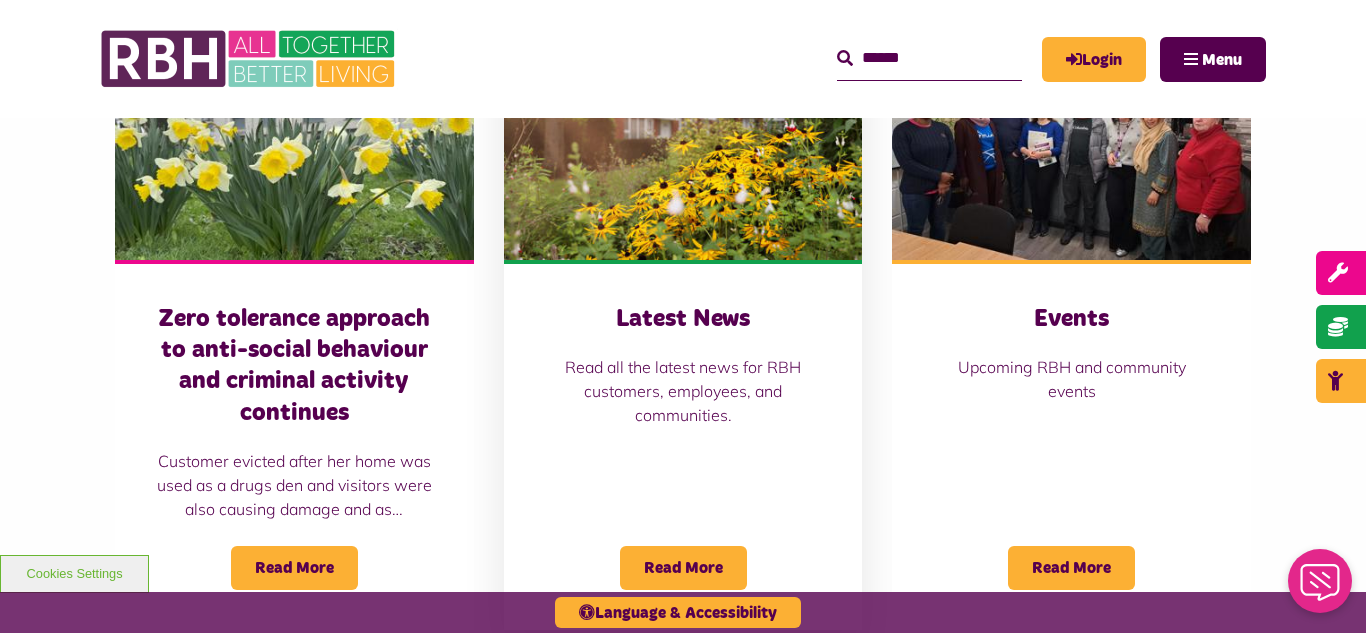 click at bounding box center (683, 148) 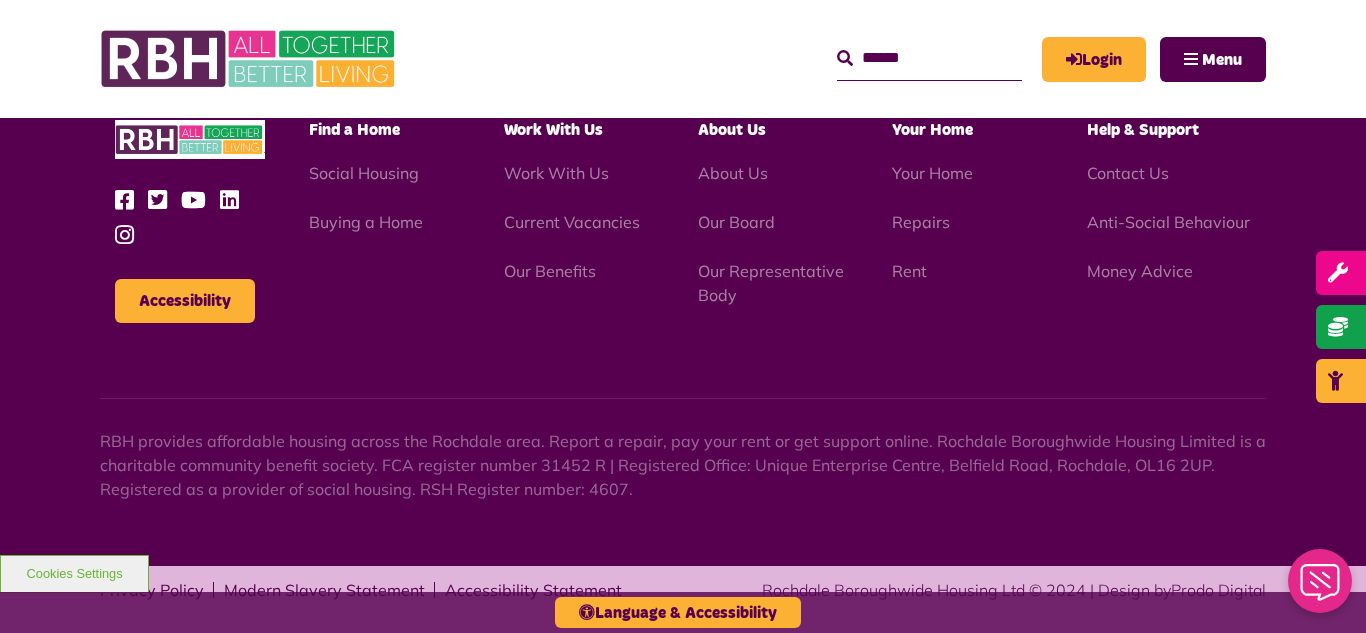 scroll, scrollTop: 2177, scrollLeft: 0, axis: vertical 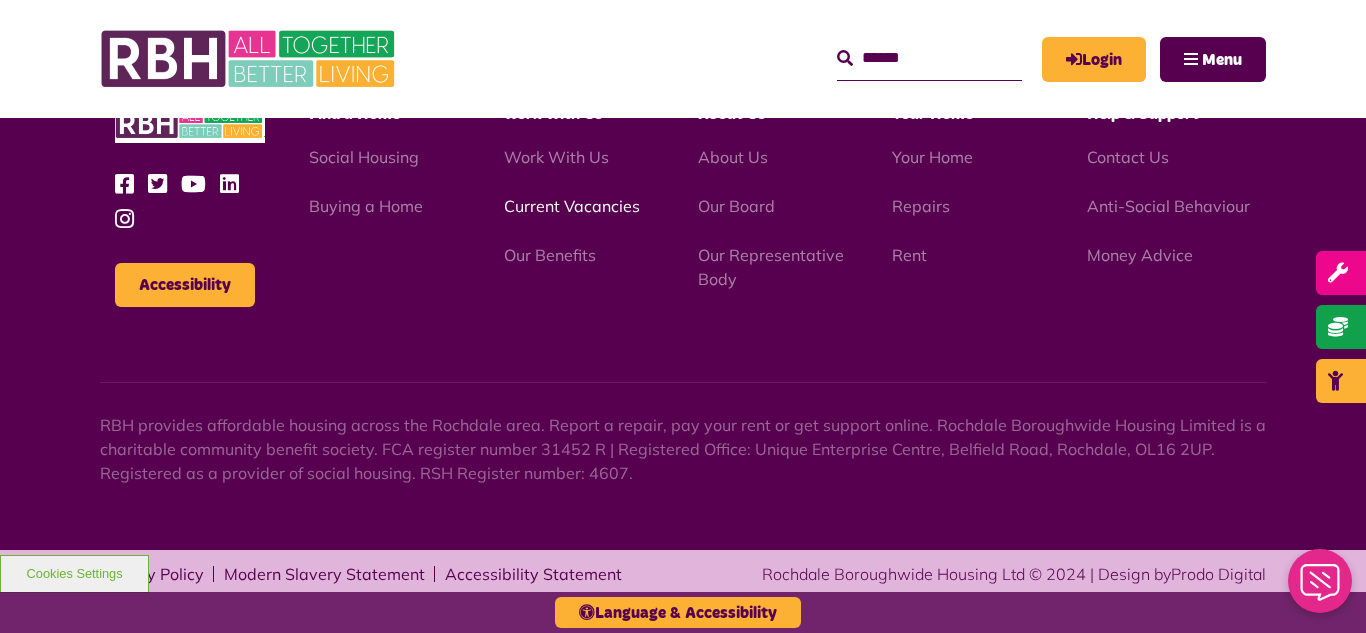 click on "Current Vacancies" at bounding box center [572, 206] 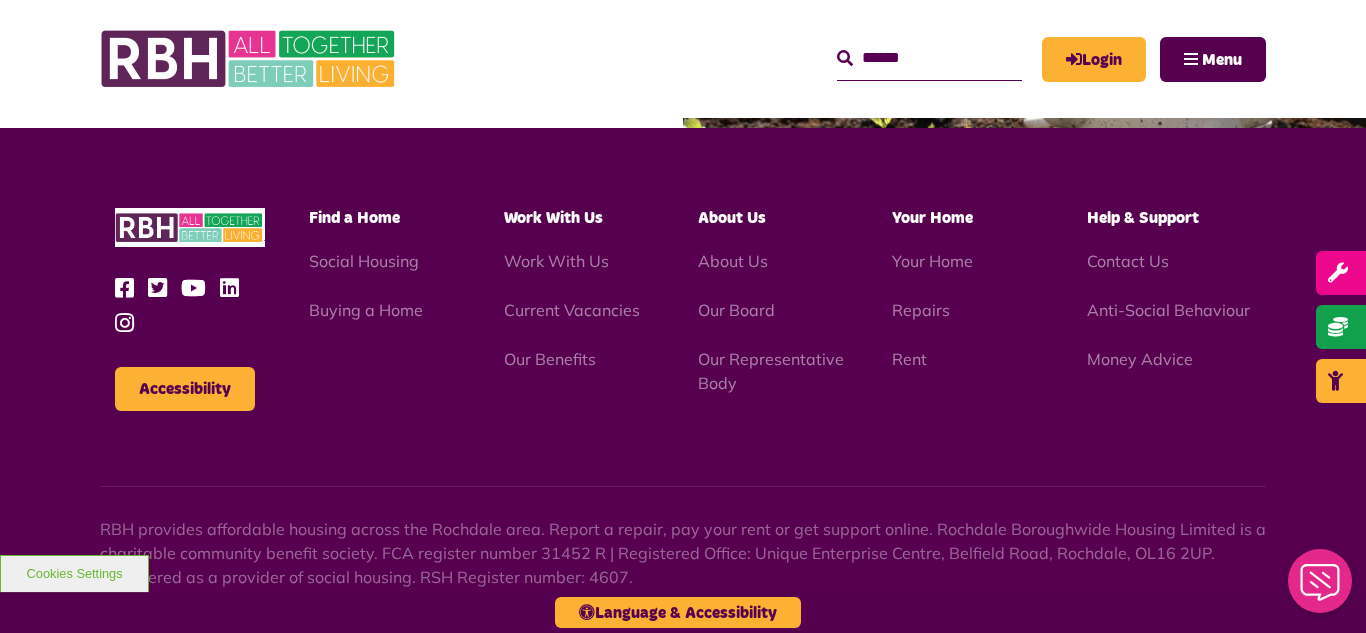 scroll, scrollTop: 2917, scrollLeft: 0, axis: vertical 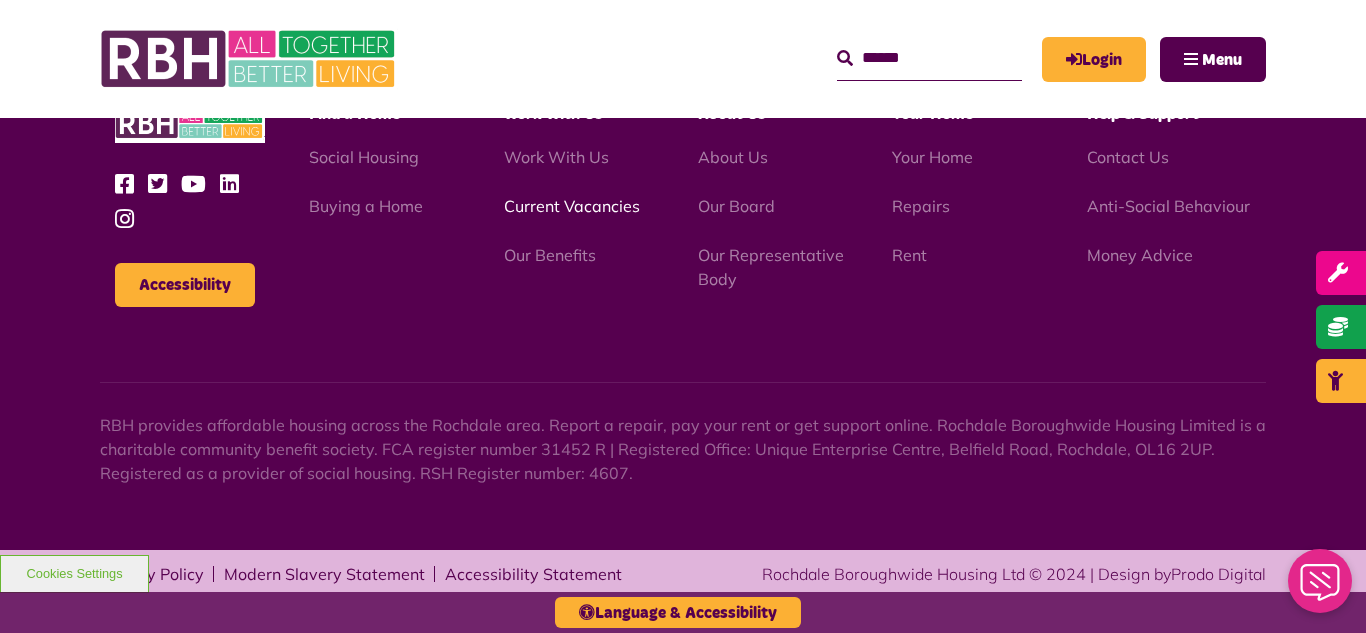 click on "Current Vacancies" at bounding box center [572, 206] 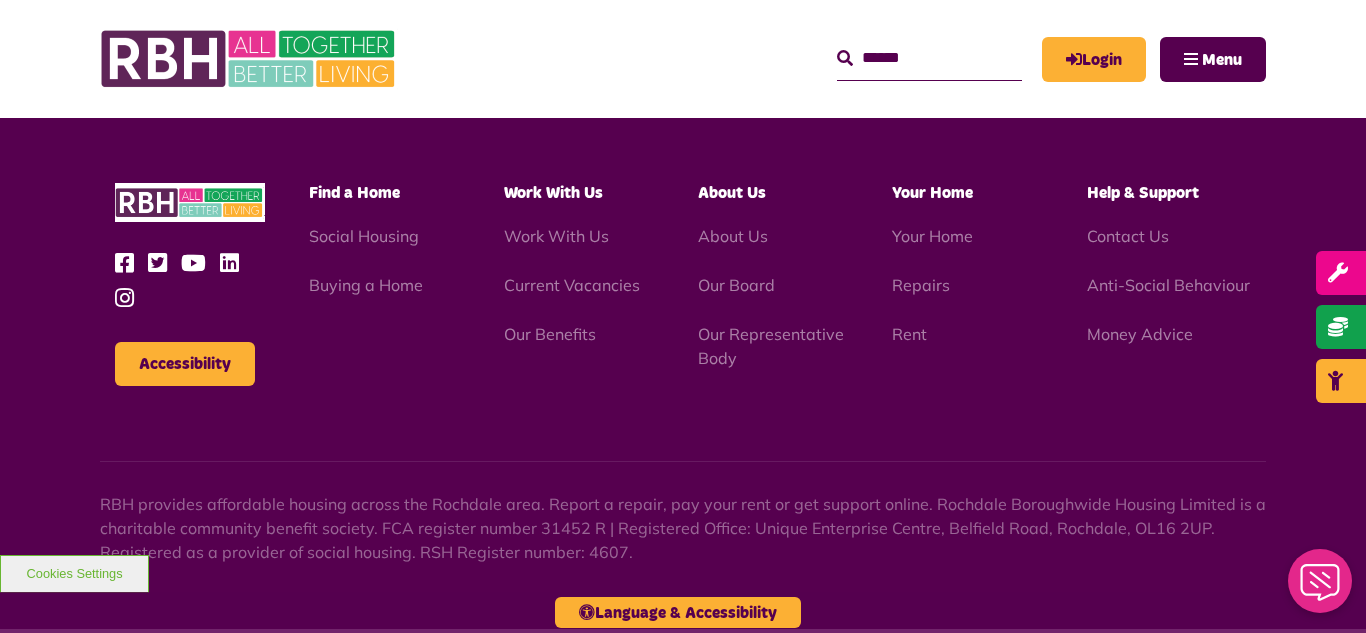 scroll, scrollTop: 2917, scrollLeft: 0, axis: vertical 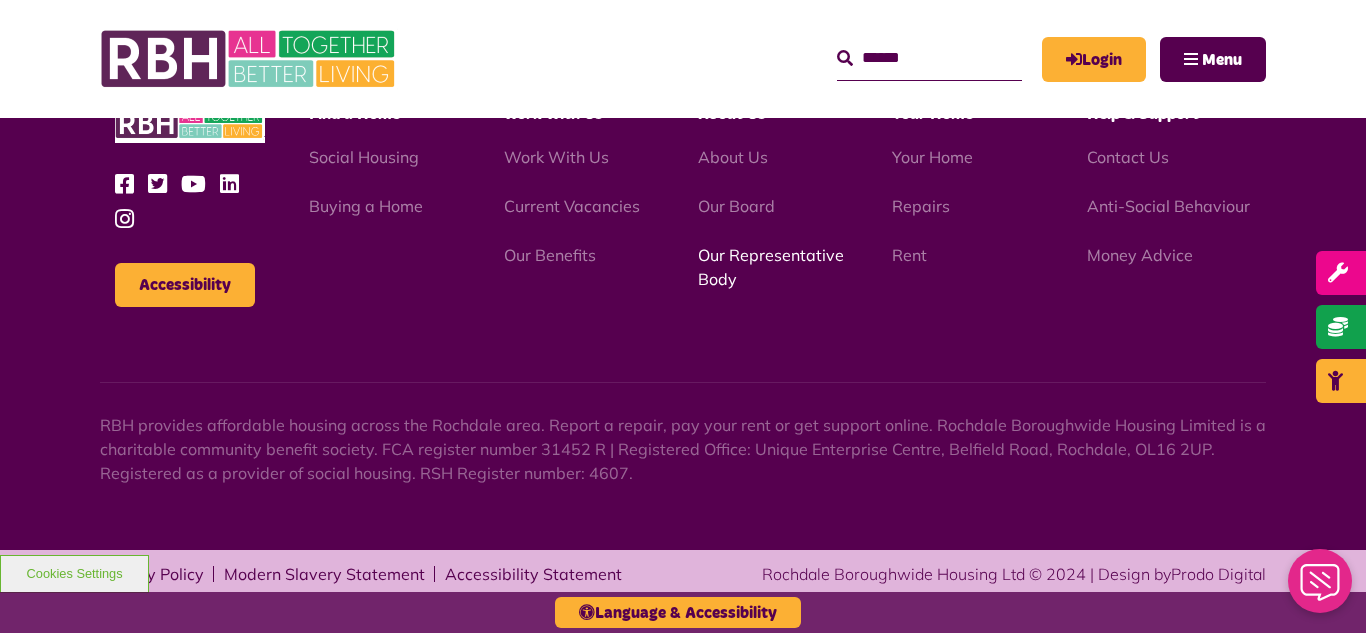 click on "Our Representative Body" at bounding box center [771, 267] 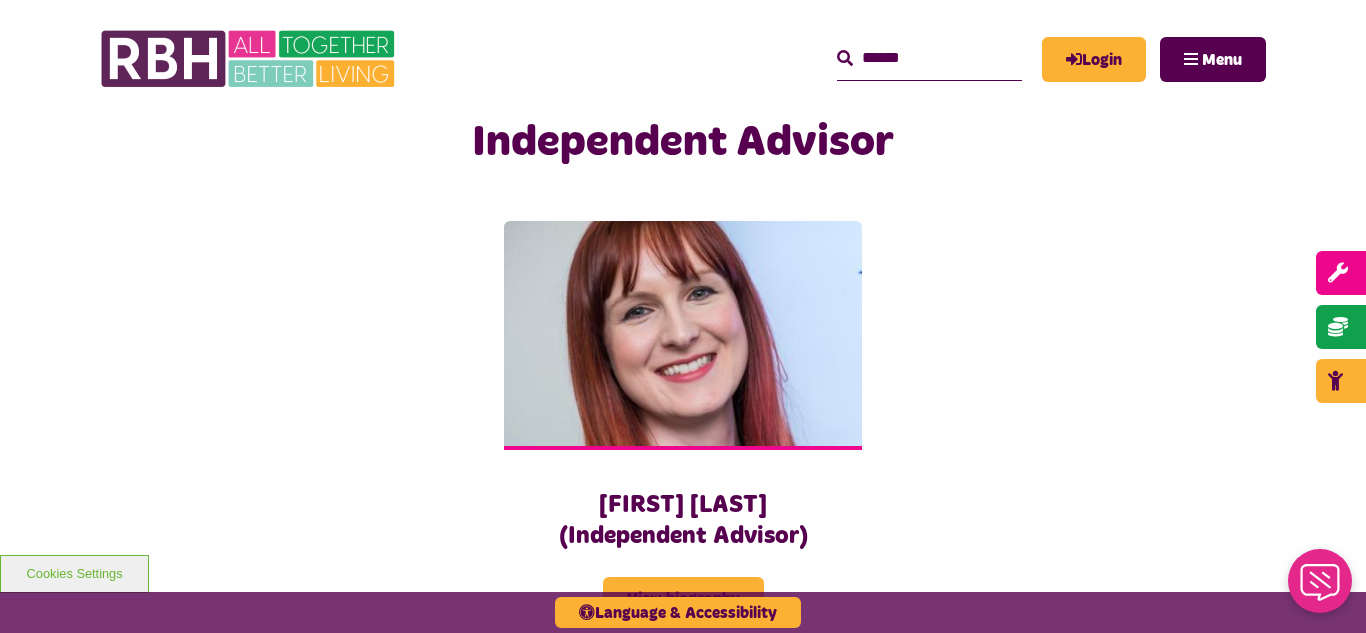 scroll, scrollTop: 4920, scrollLeft: 0, axis: vertical 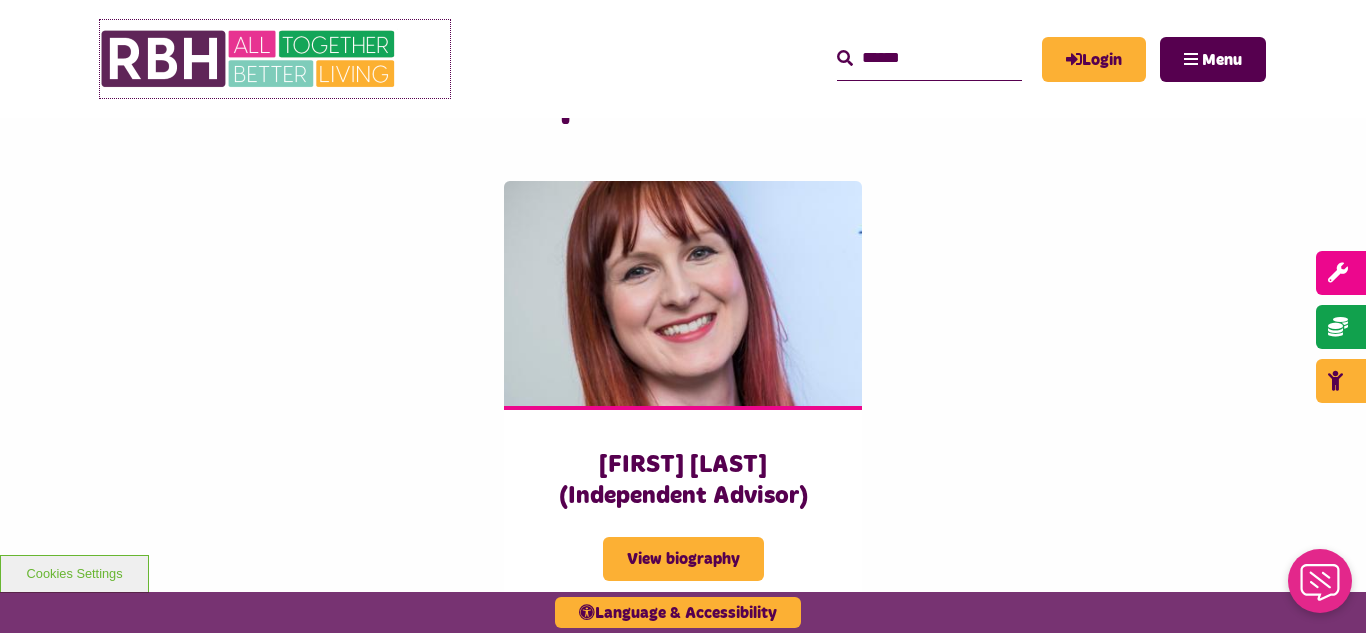 click at bounding box center [250, 59] 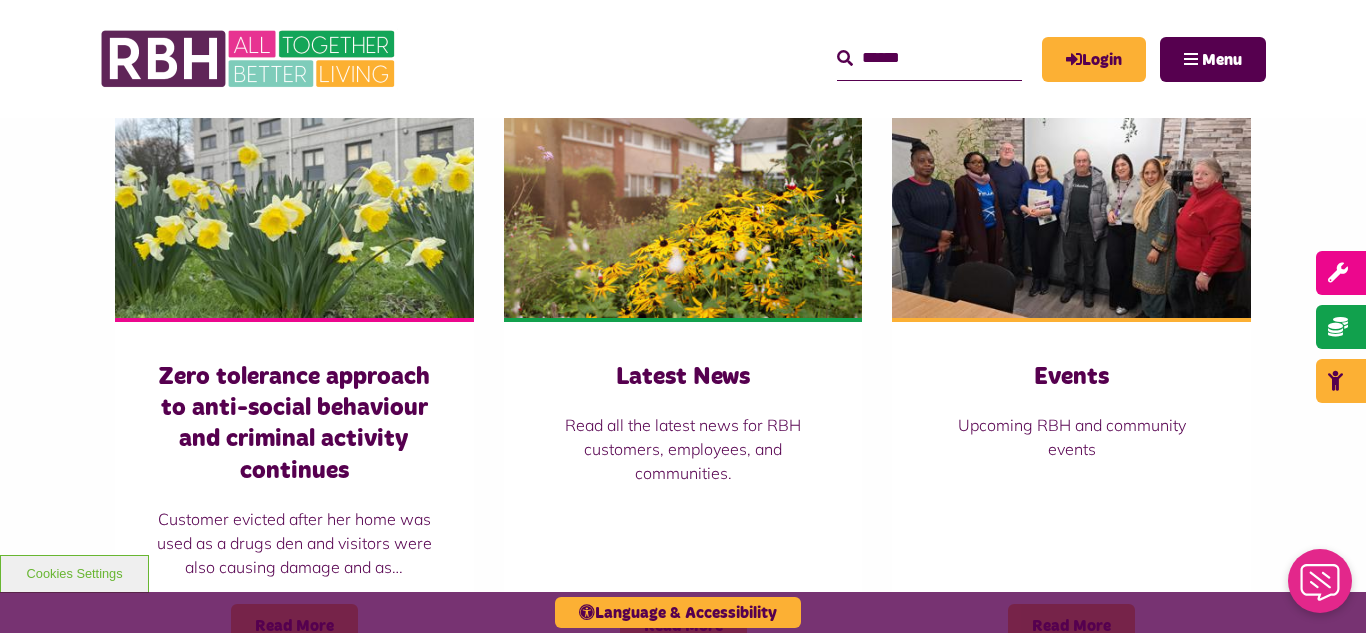 scroll, scrollTop: 1400, scrollLeft: 0, axis: vertical 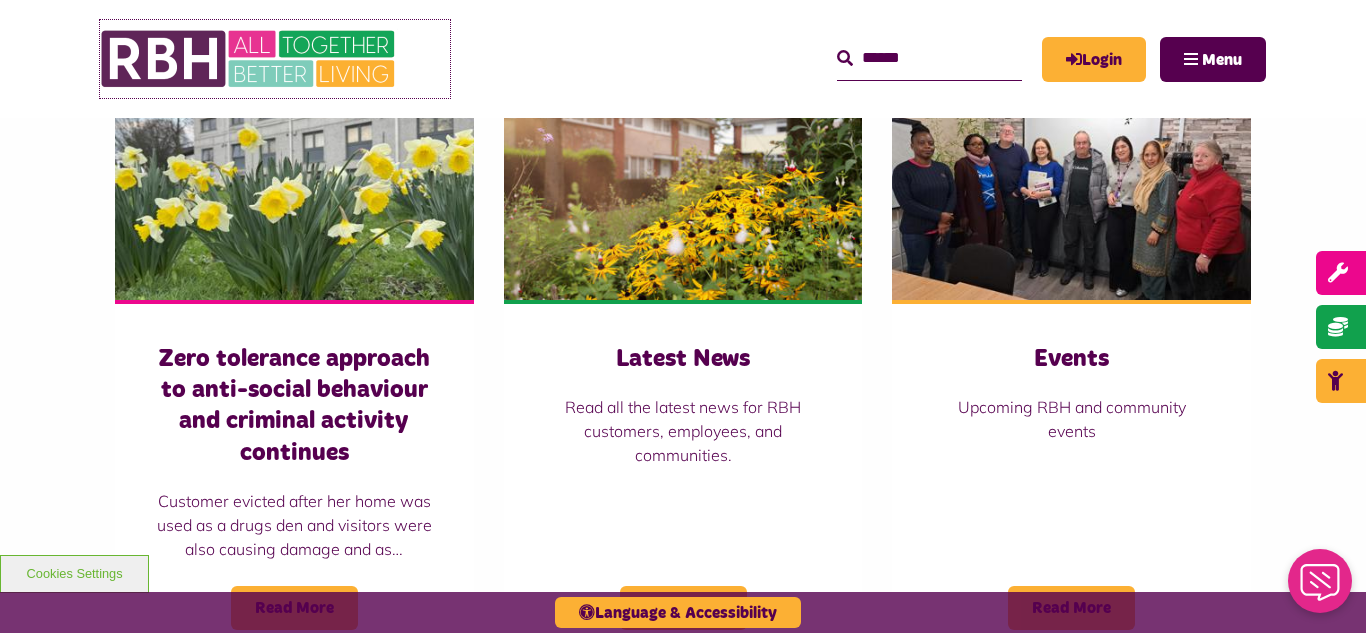 click at bounding box center (250, 59) 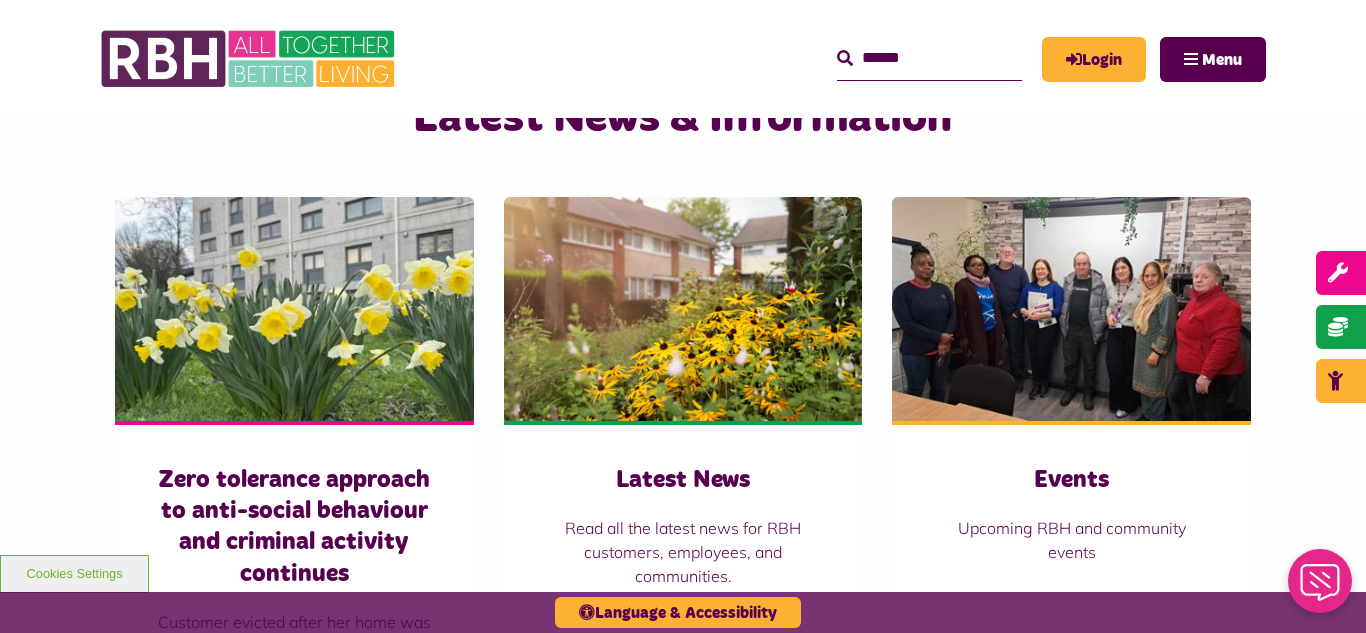 scroll, scrollTop: 1320, scrollLeft: 0, axis: vertical 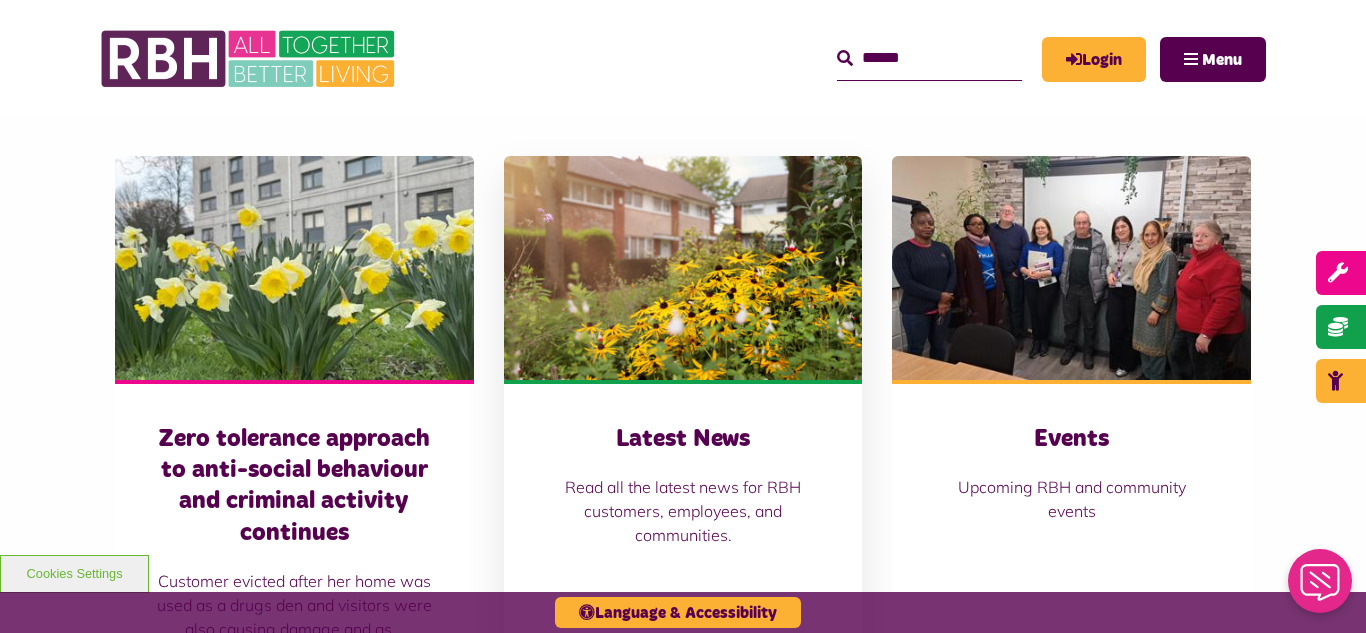 click at bounding box center (683, 268) 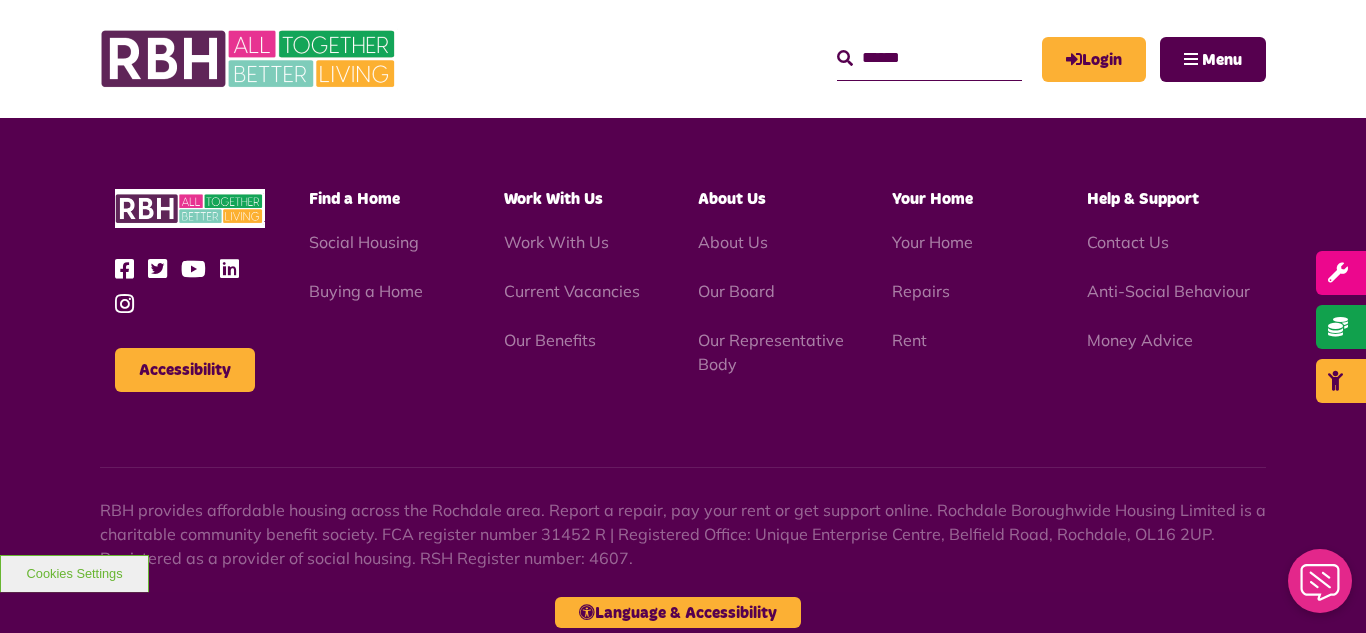 scroll, scrollTop: 2177, scrollLeft: 0, axis: vertical 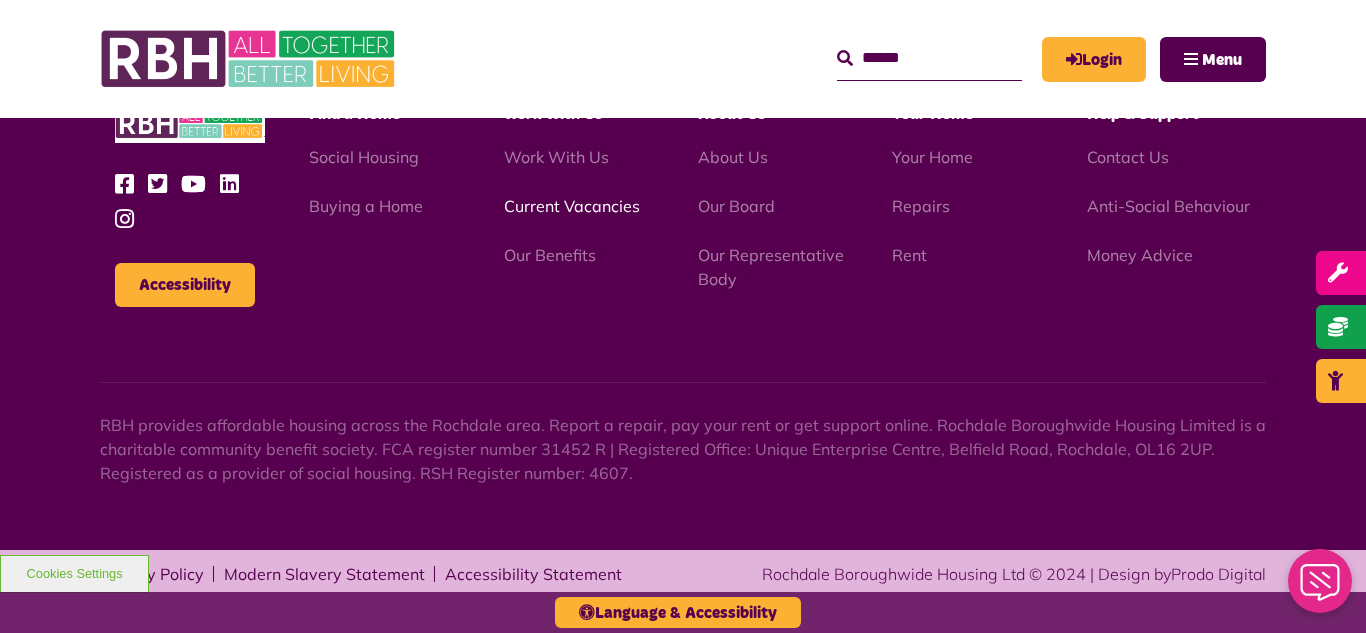click on "Current Vacancies" at bounding box center [572, 206] 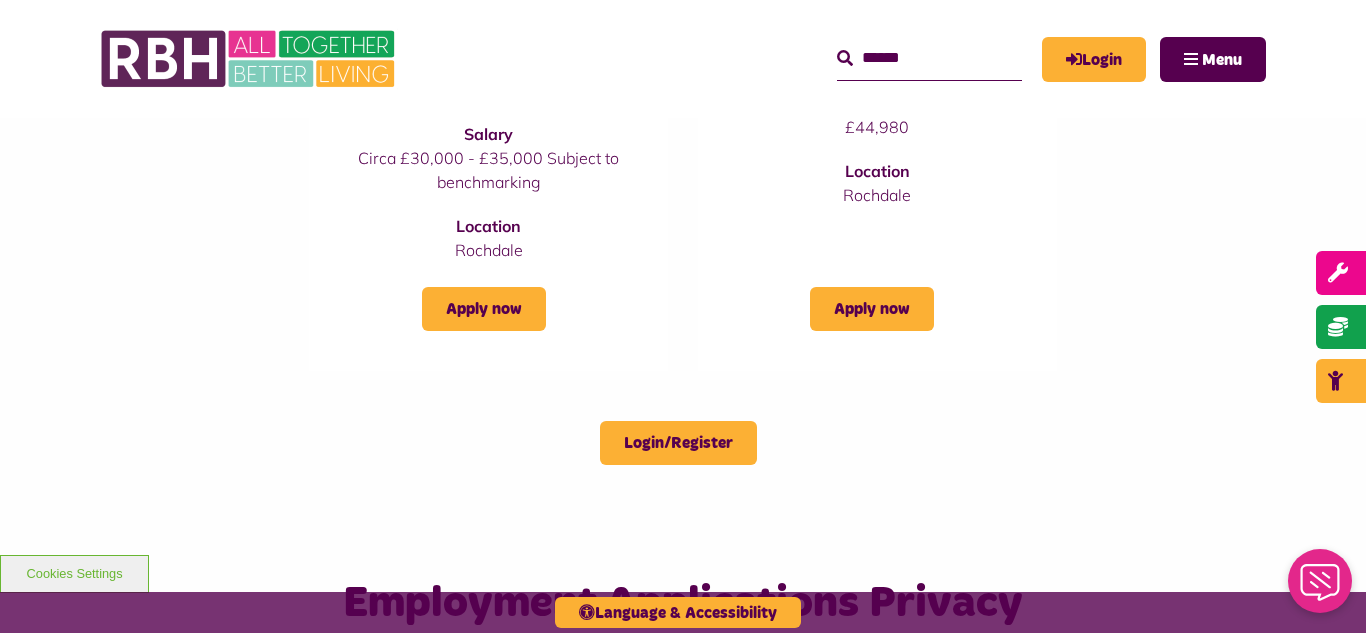scroll, scrollTop: 1480, scrollLeft: 0, axis: vertical 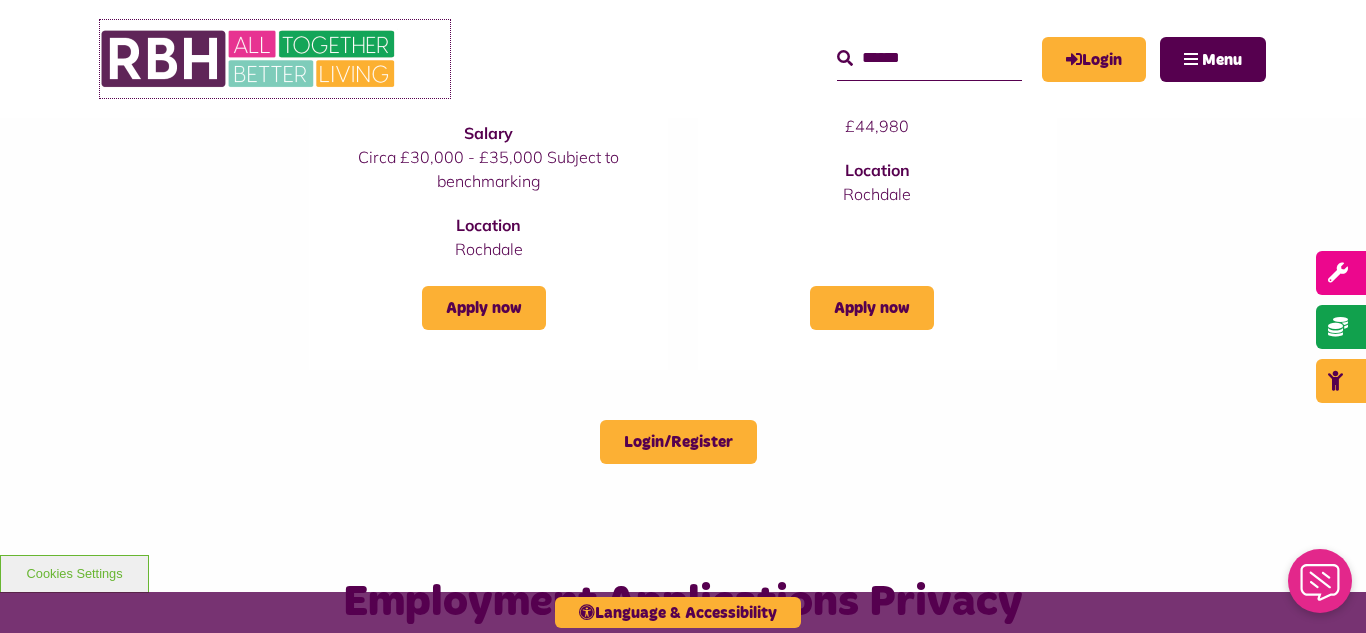 click at bounding box center (250, 59) 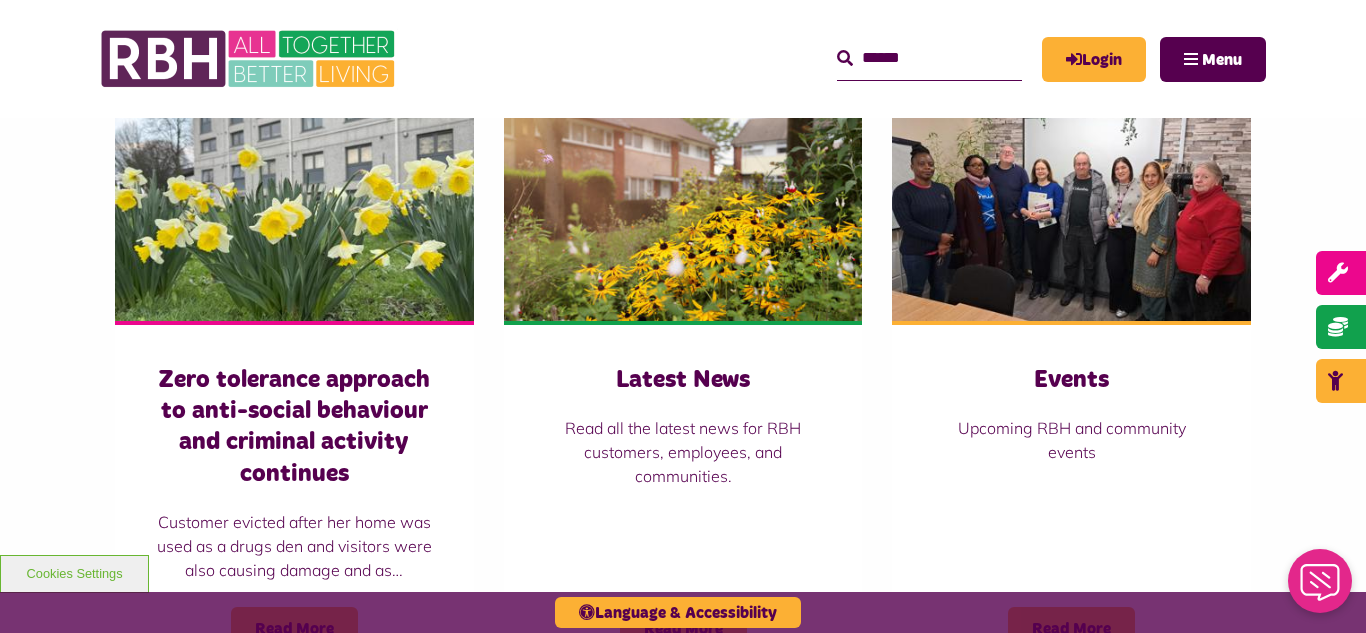 scroll, scrollTop: 1440, scrollLeft: 0, axis: vertical 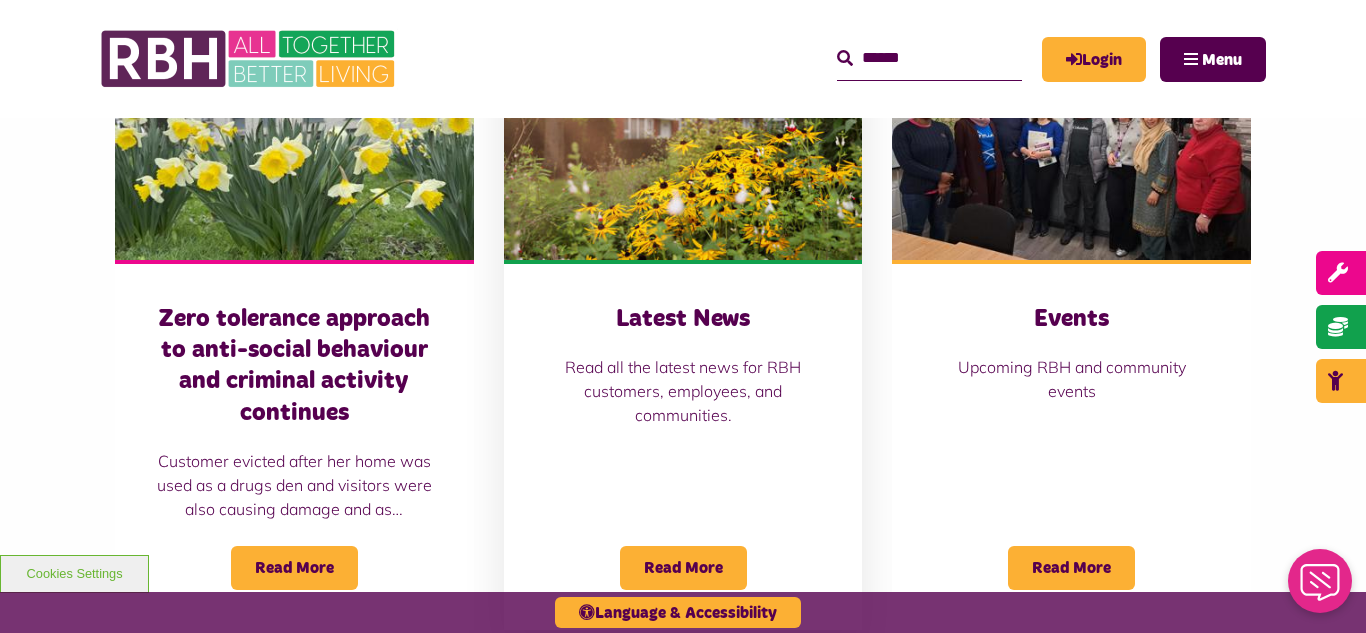 click at bounding box center [683, 148] 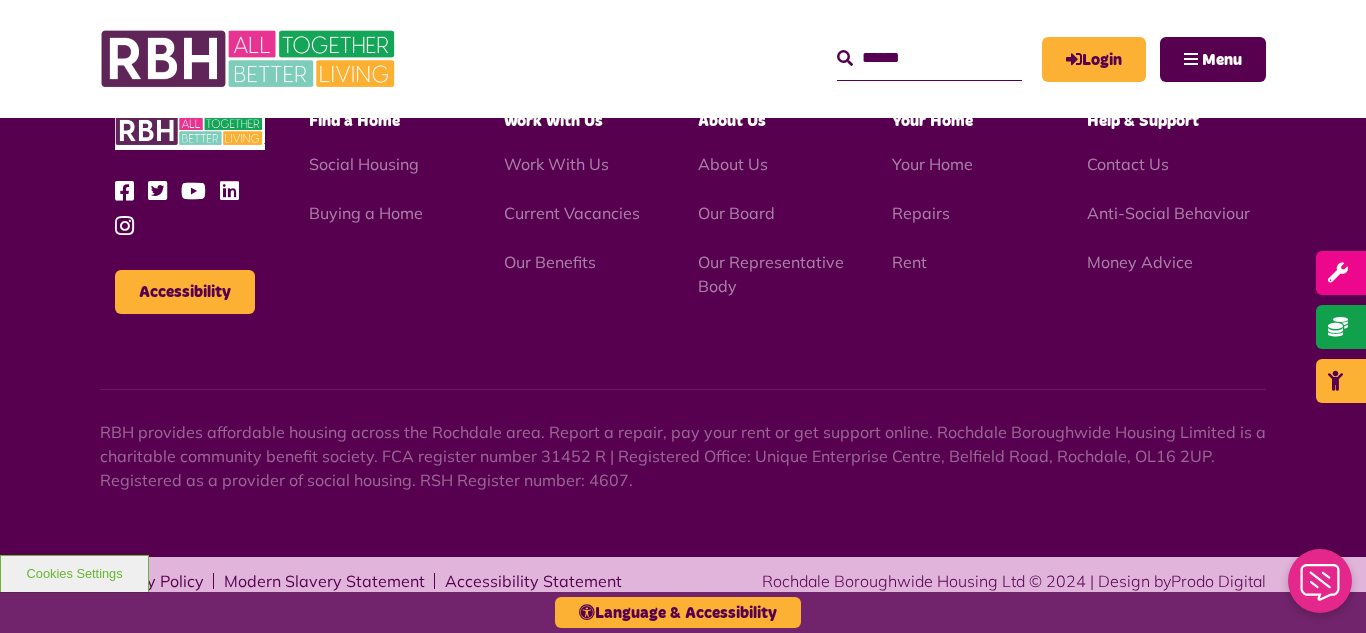 scroll, scrollTop: 2177, scrollLeft: 0, axis: vertical 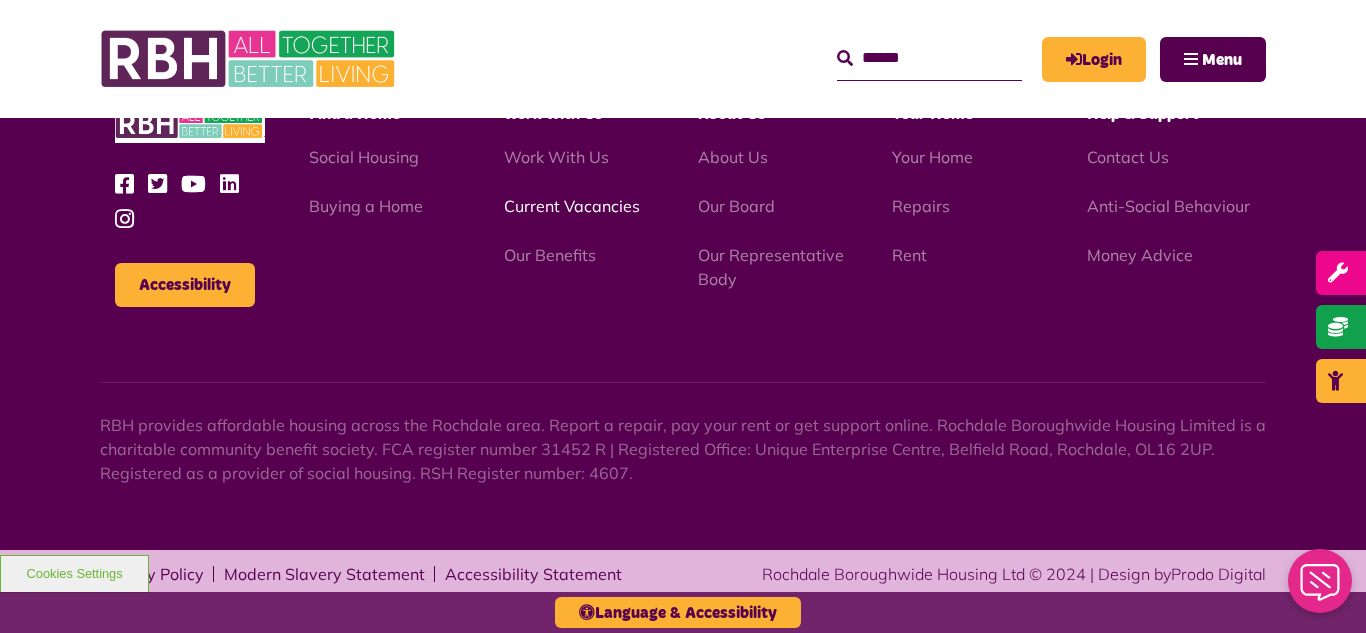 click on "Current Vacancies" at bounding box center (572, 206) 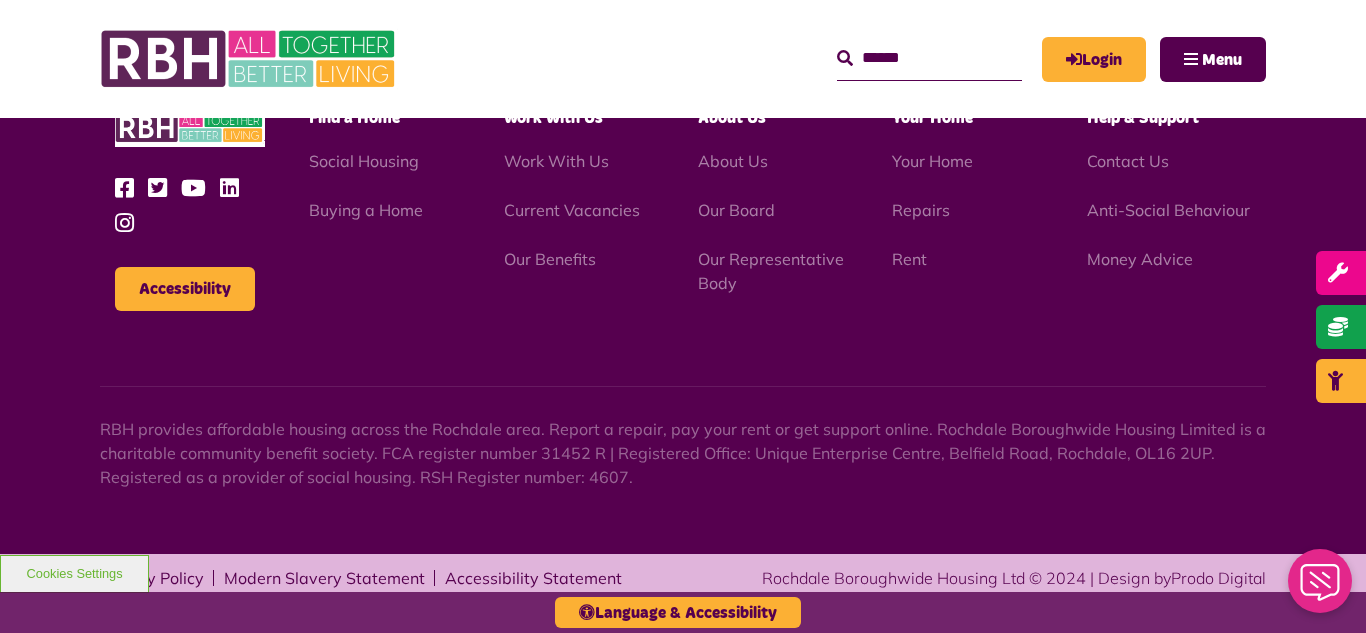 scroll, scrollTop: 2917, scrollLeft: 0, axis: vertical 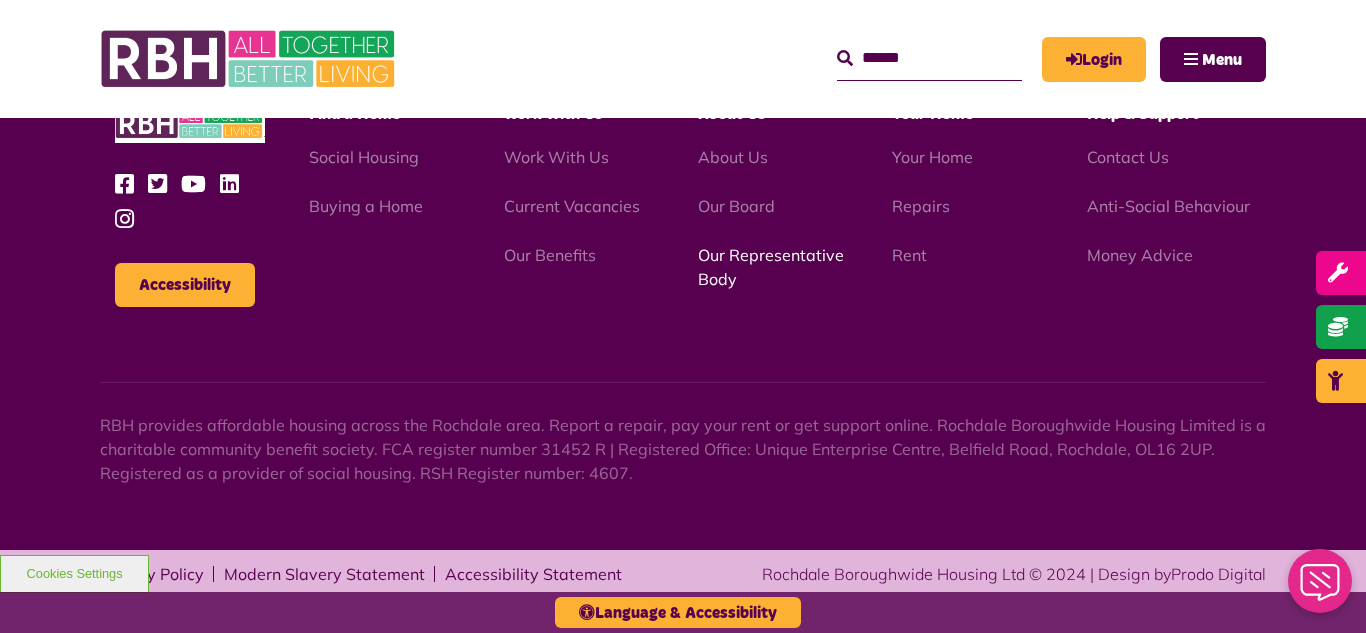 click on "Our Representative Body" at bounding box center [771, 267] 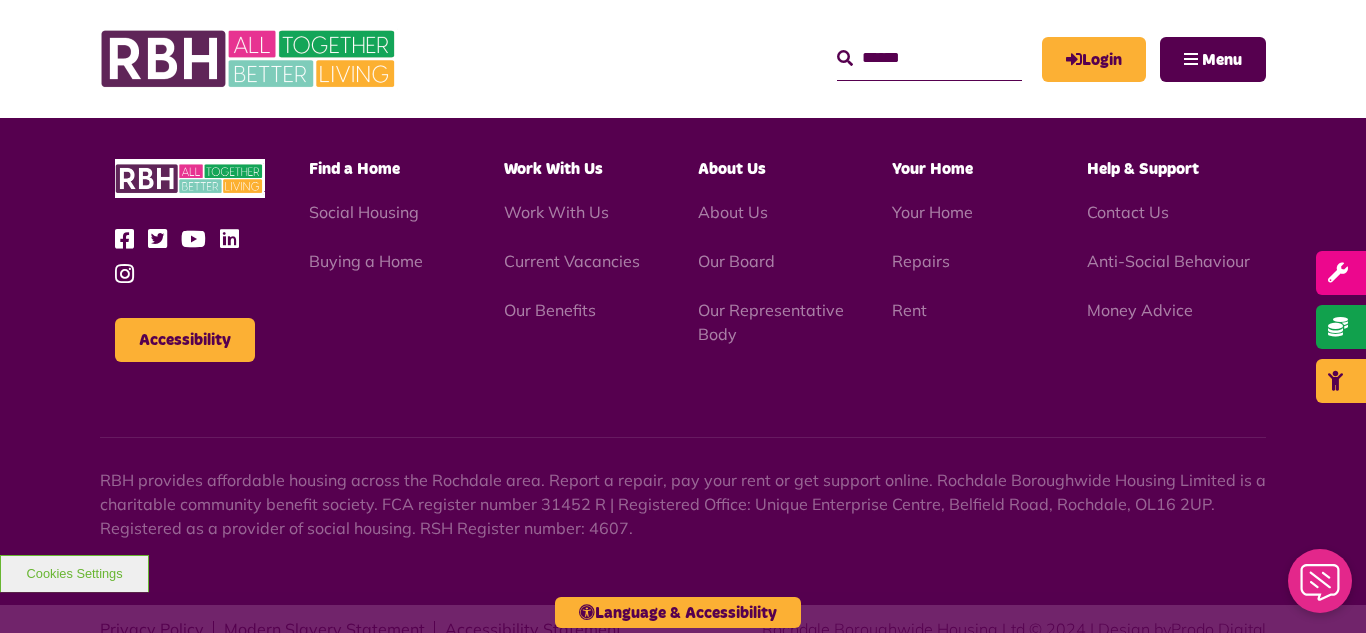 scroll, scrollTop: 5806, scrollLeft: 0, axis: vertical 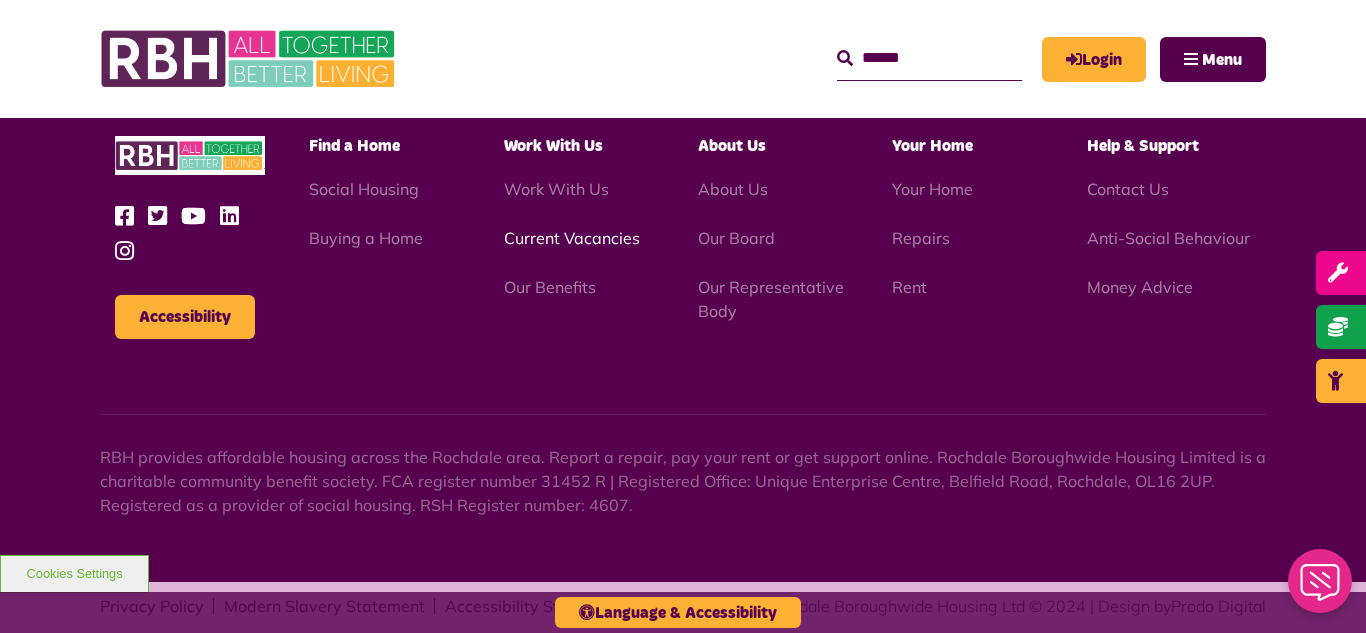 click on "Current Vacancies" at bounding box center [572, 238] 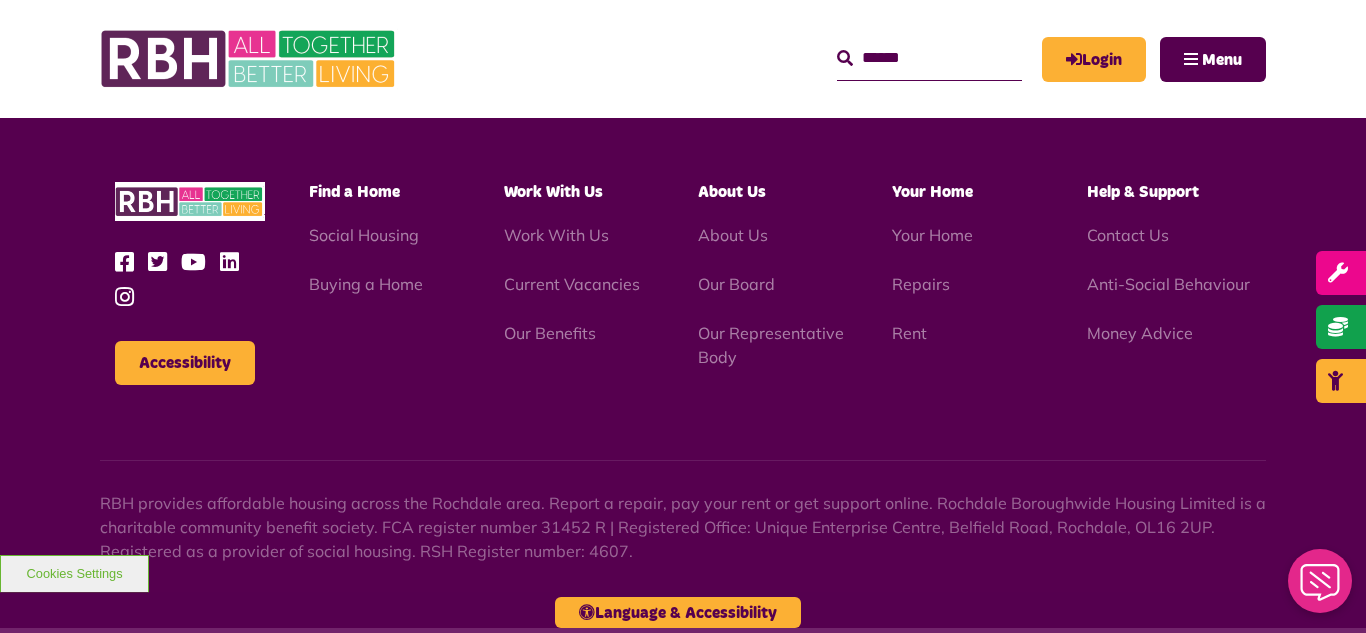 scroll, scrollTop: 2917, scrollLeft: 0, axis: vertical 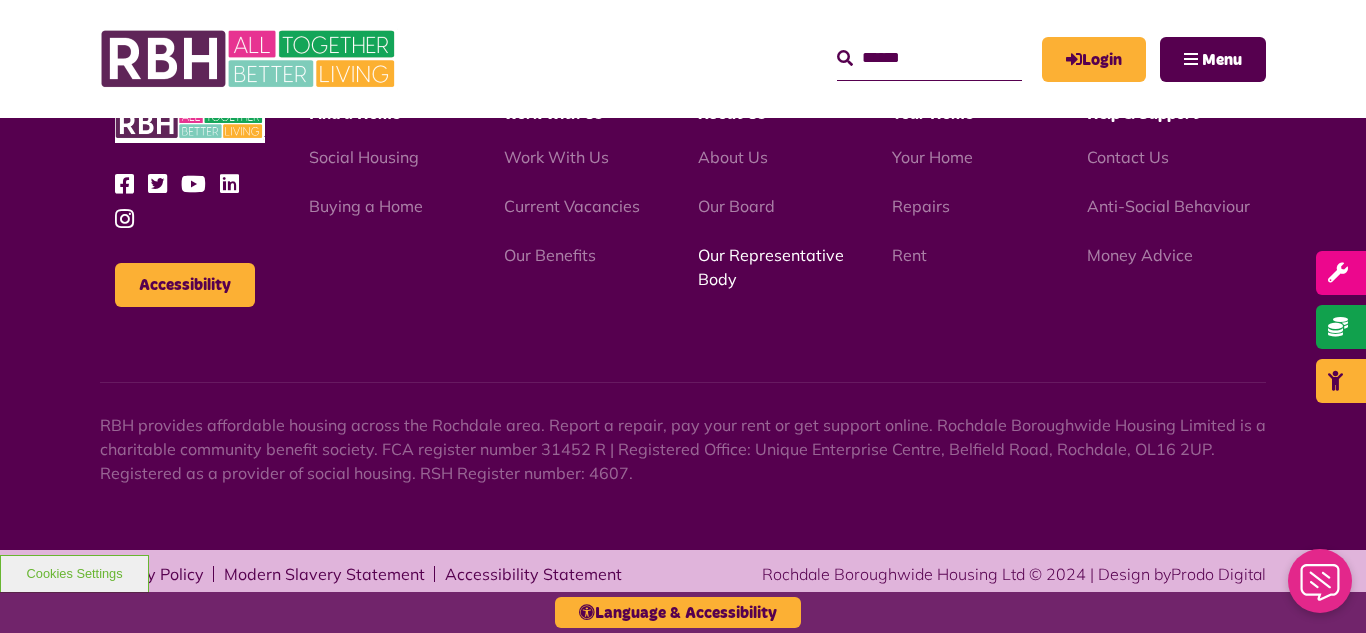 click on "Our Representative Body" at bounding box center [771, 267] 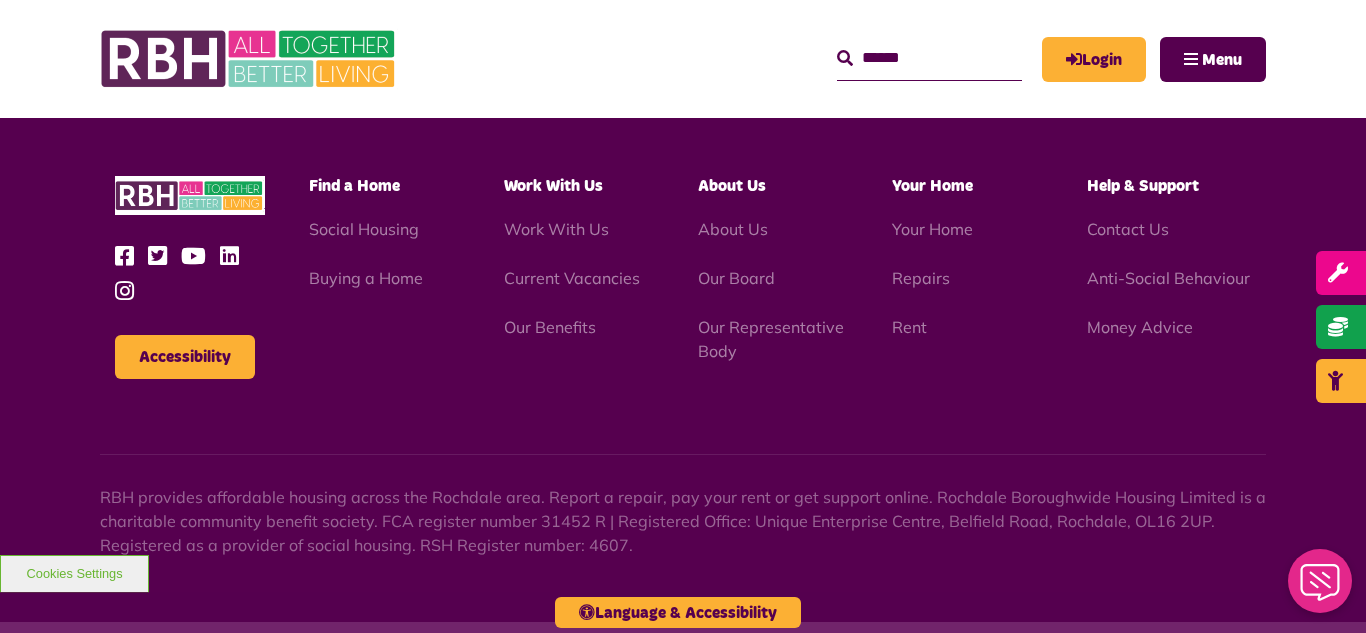 scroll, scrollTop: 5806, scrollLeft: 0, axis: vertical 